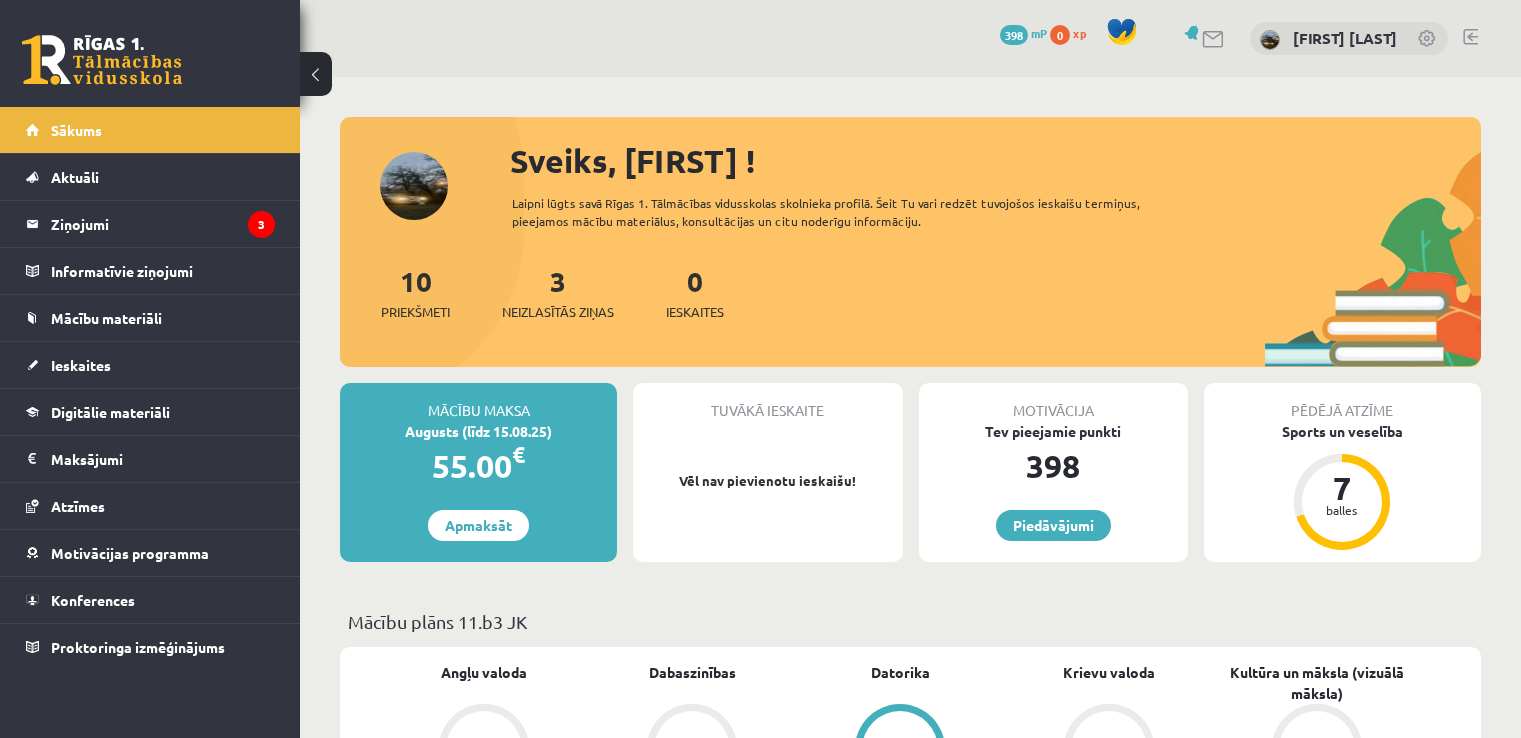 scroll, scrollTop: 0, scrollLeft: 0, axis: both 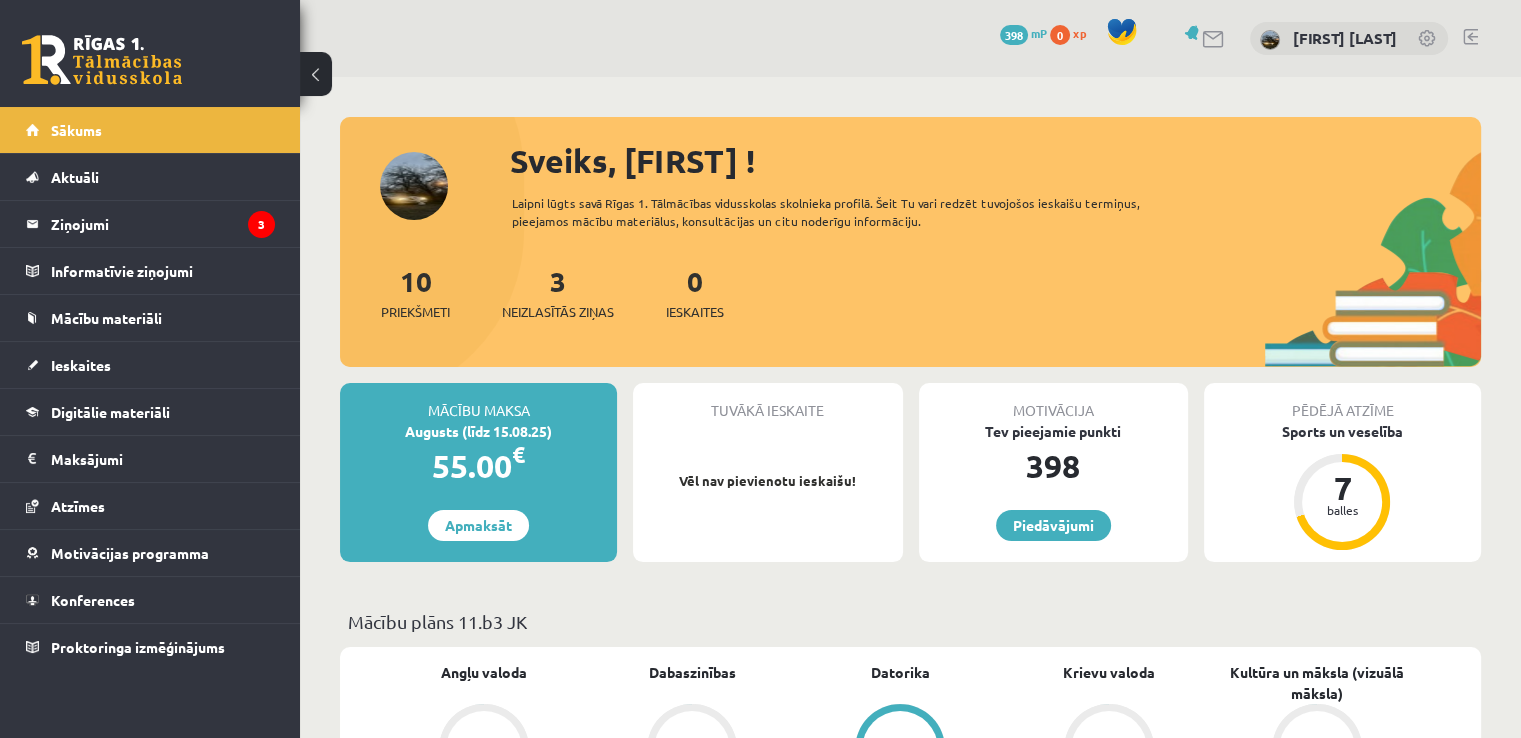 click on "Sveiks, Gustavs !
Laipni lūgts savā Rīgas 1. Tālmācības vidusskolas skolnieka profilā. Šeit Tu vari redzēt tuvojošos ieskaišu termiņus, pieejamos mācību materiālus, konsultācijas un citu noderīgu informāciju.
10
Priekšmeti
3
Neizlasītās ziņas
0
Ieskaites
Mācību maksa
Augusts
(līdz 15.08.25)
55.00
€
Apmaksāt
Tuvākā ieskaite
Vēl nav pievienotu ieskaišu!
Motivācija
Tev pieejamie punkti
398
Piedāvājumi
Pēdējā atzīme
Sports un veselība
7
balles
Mācību plāns
11.b3 JK
Angļu valoda
Vēl nav atzīmes
Dabaszinības
Vēl nav atzīmes
Datorika
6
Krievu valoda
Vēl nav atzīmes
Kultūra un māksla (vizuālā māksla)
Vēl nav atzīmes" at bounding box center [910, 1836] 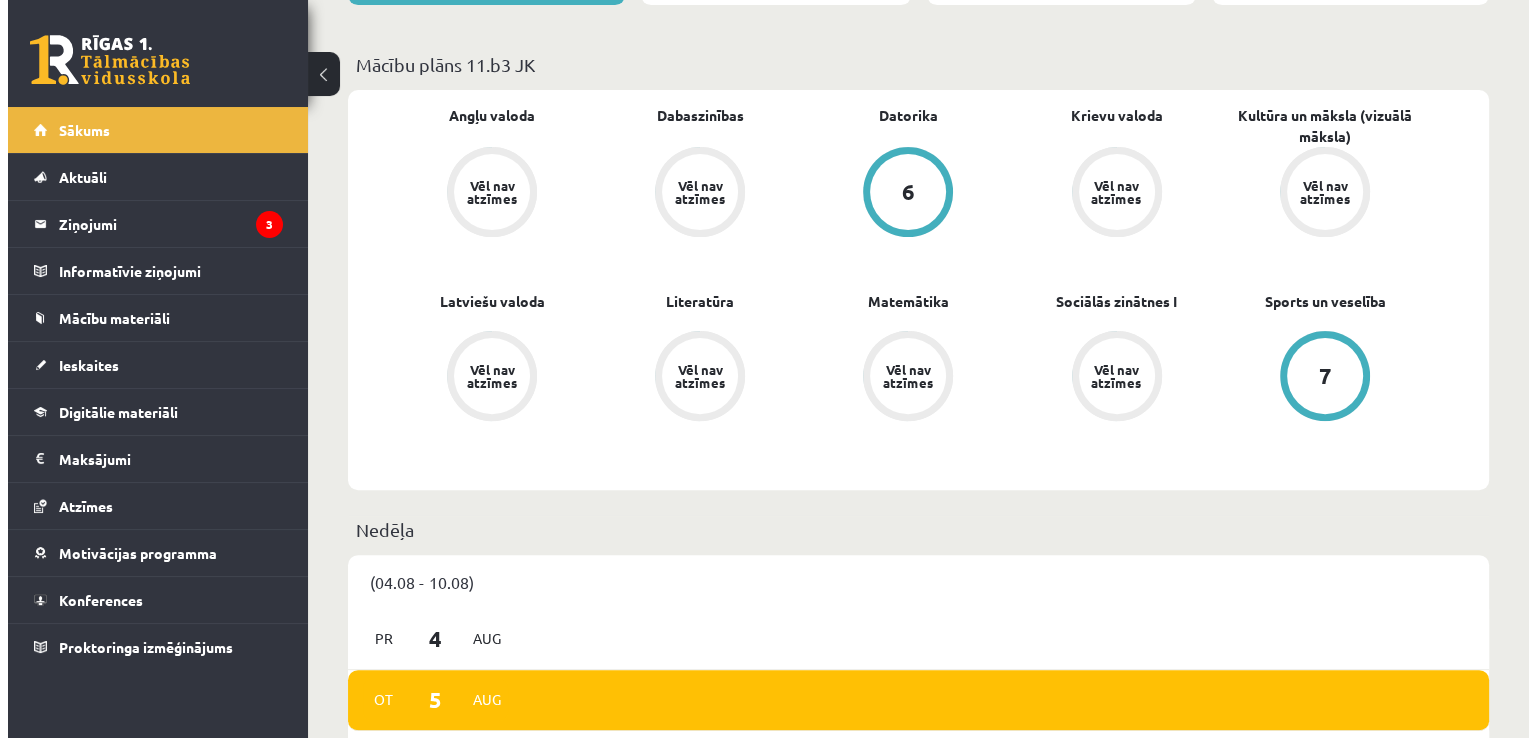 scroll, scrollTop: 0, scrollLeft: 0, axis: both 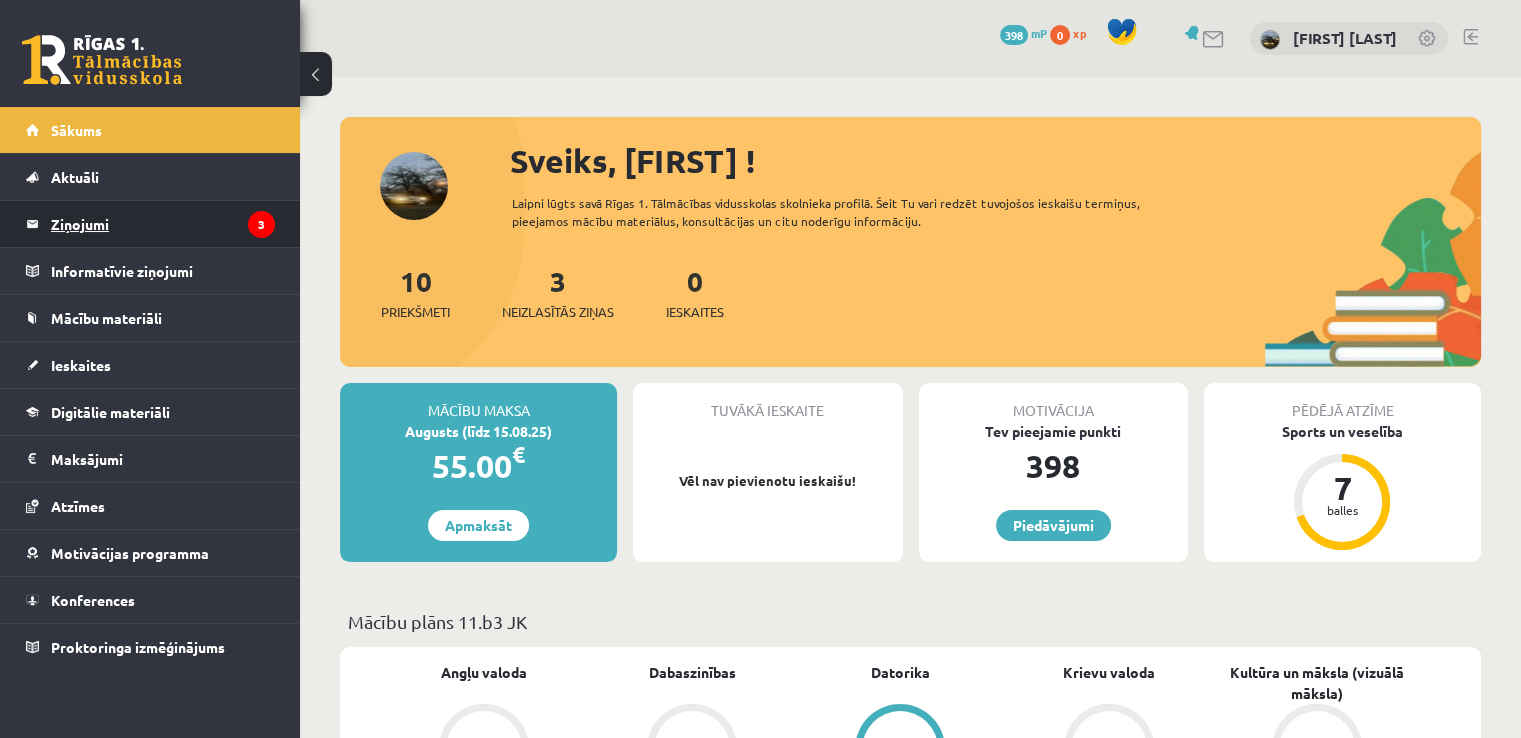 click on "Ziņojumi
3" at bounding box center [163, 224] 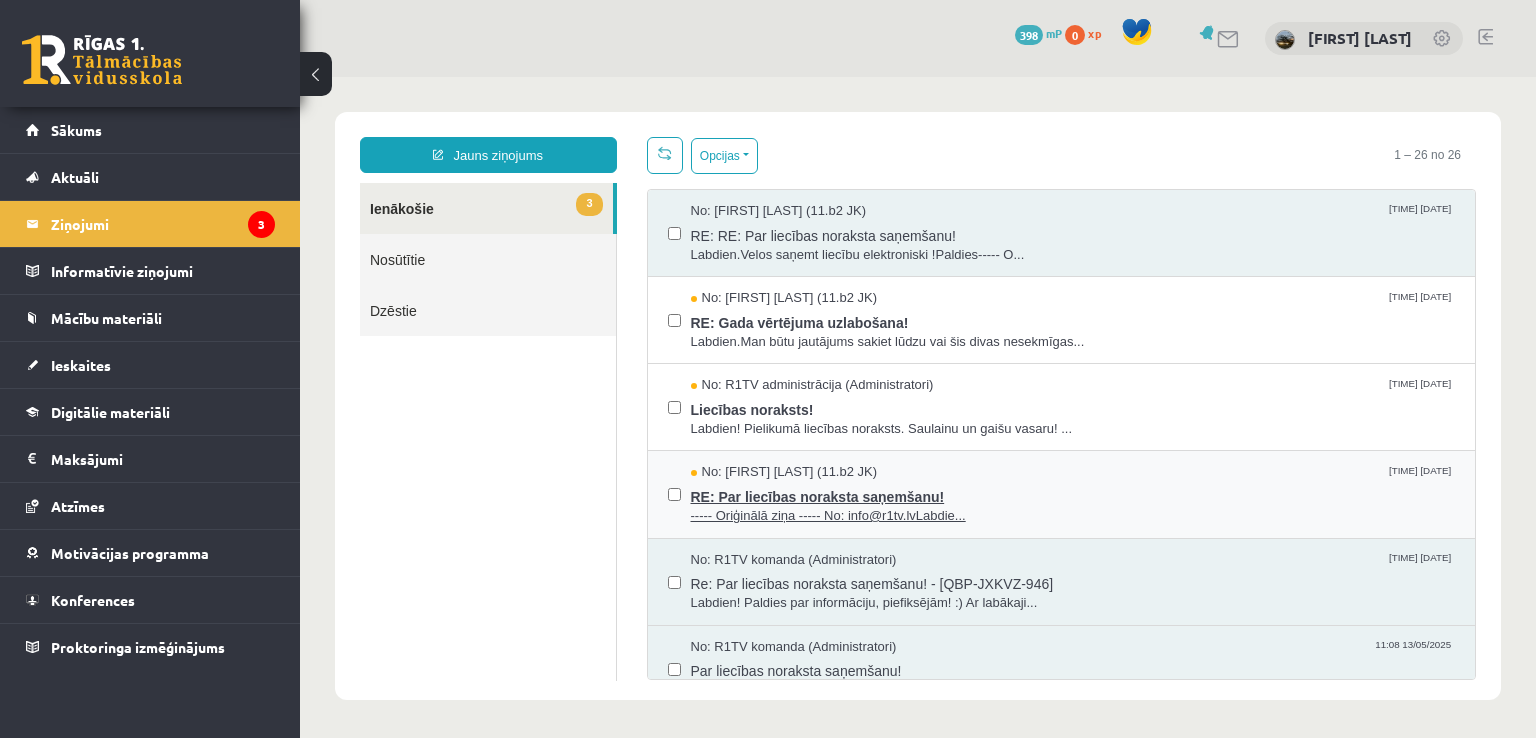 scroll, scrollTop: 0, scrollLeft: 0, axis: both 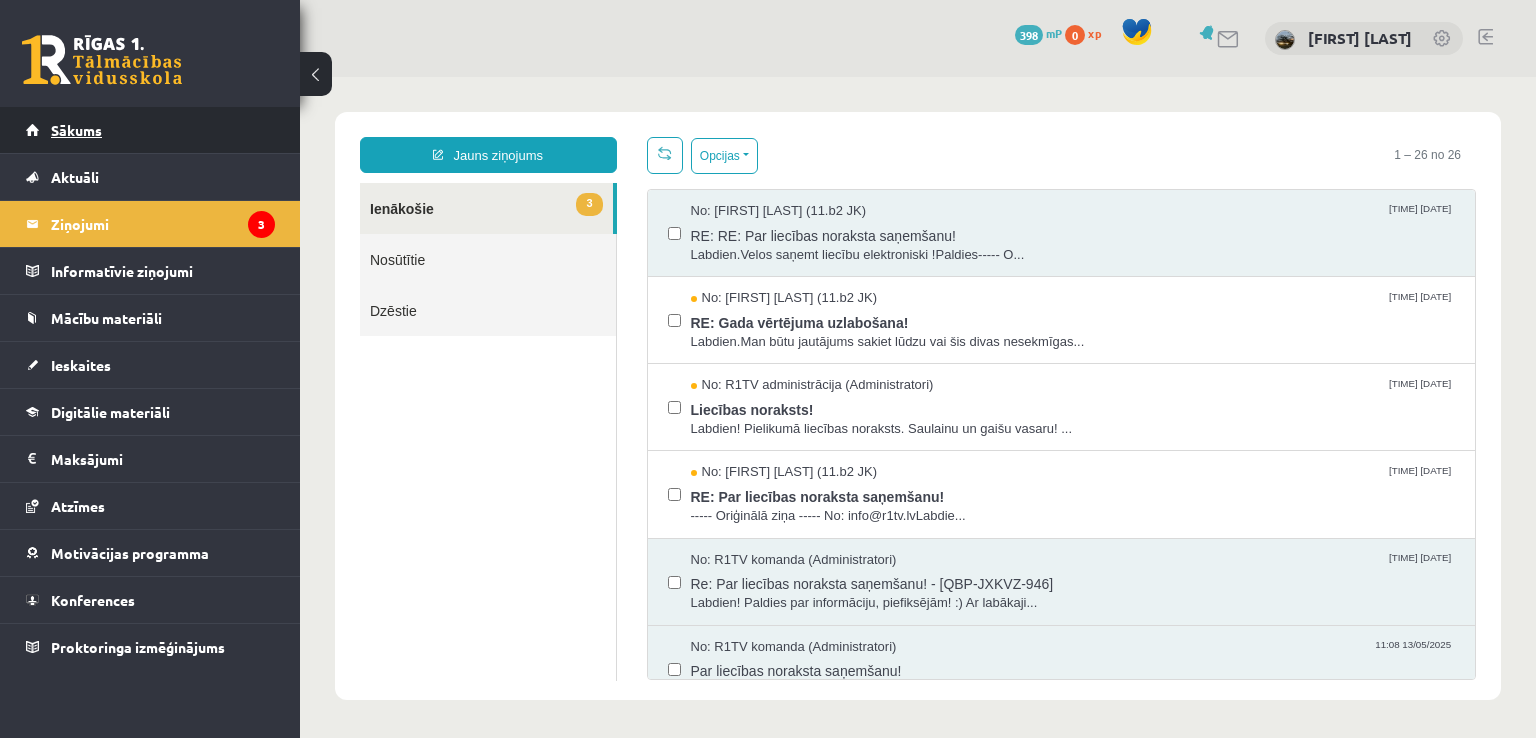 click on "Sākums" at bounding box center (76, 130) 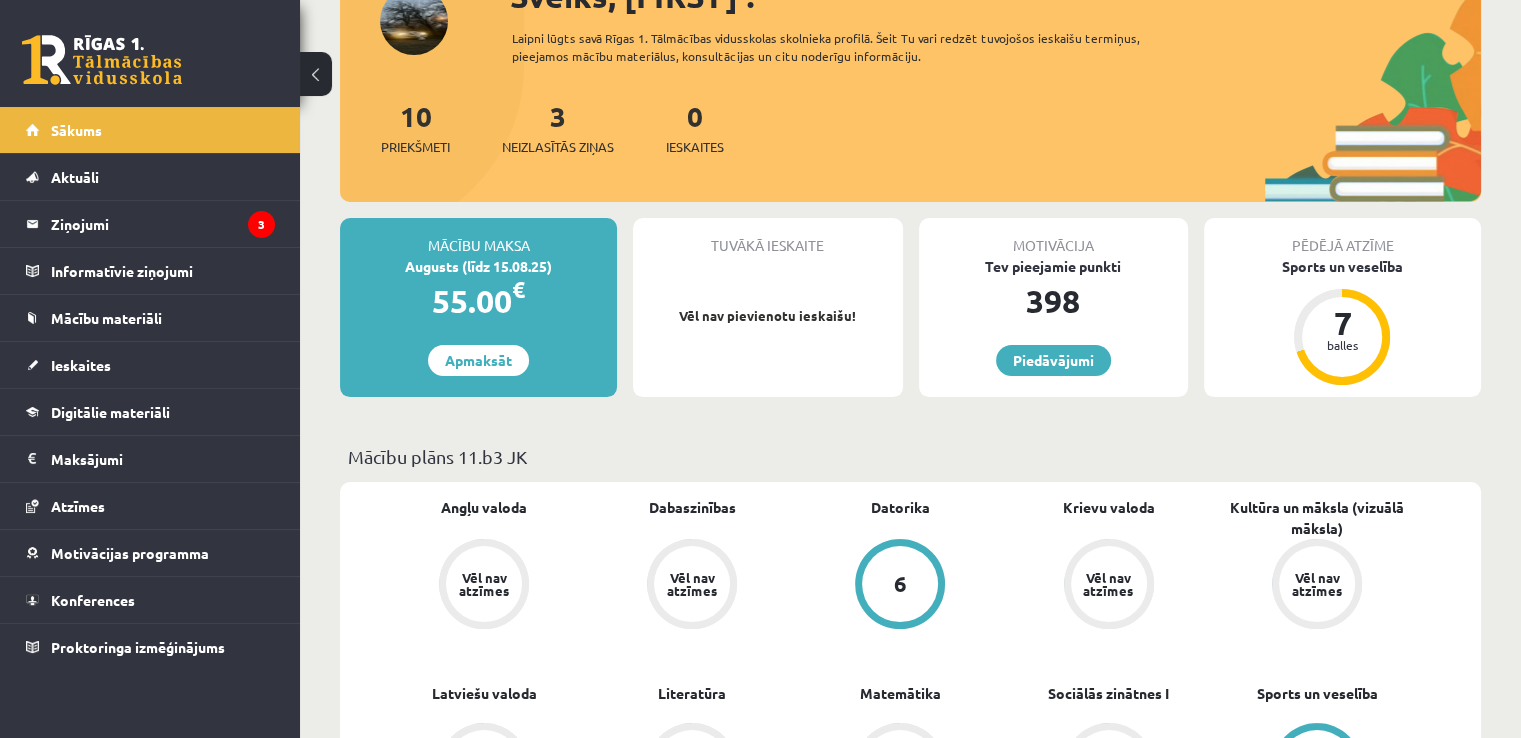 scroll, scrollTop: 200, scrollLeft: 0, axis: vertical 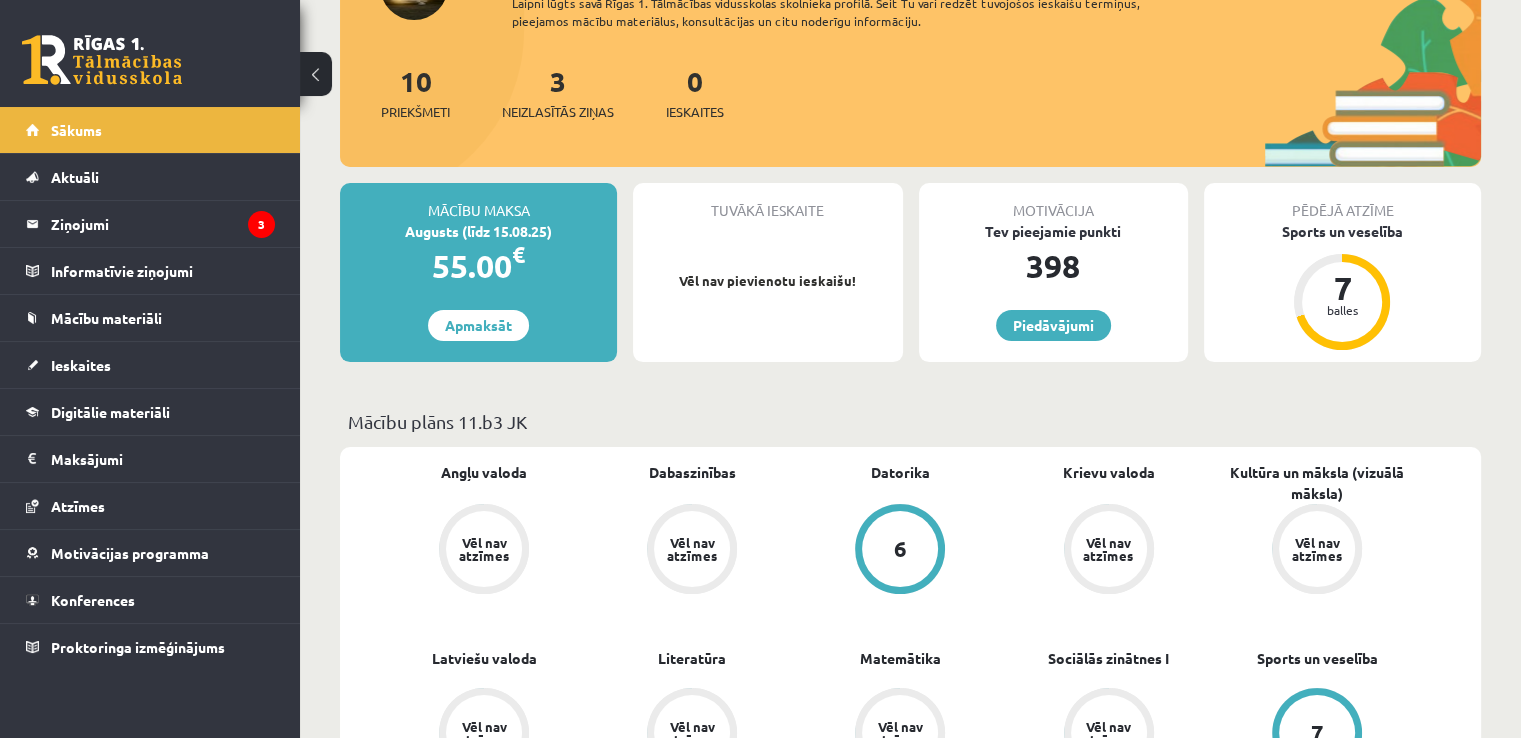 click on "10
Priekšmeti
3
Neizlasītās ziņas
0
Ieskaites" at bounding box center (910, 113) 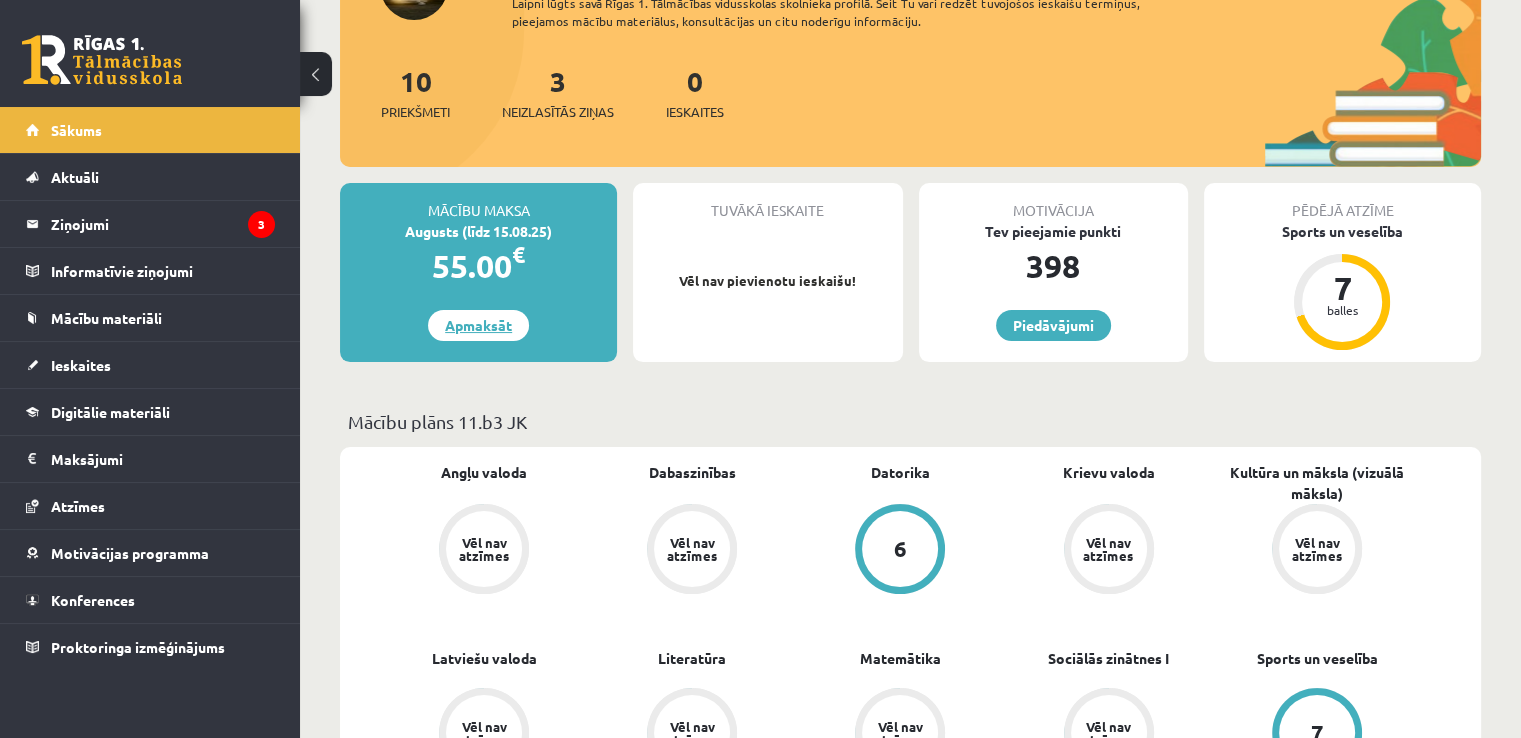click on "Apmaksāt" at bounding box center [478, 325] 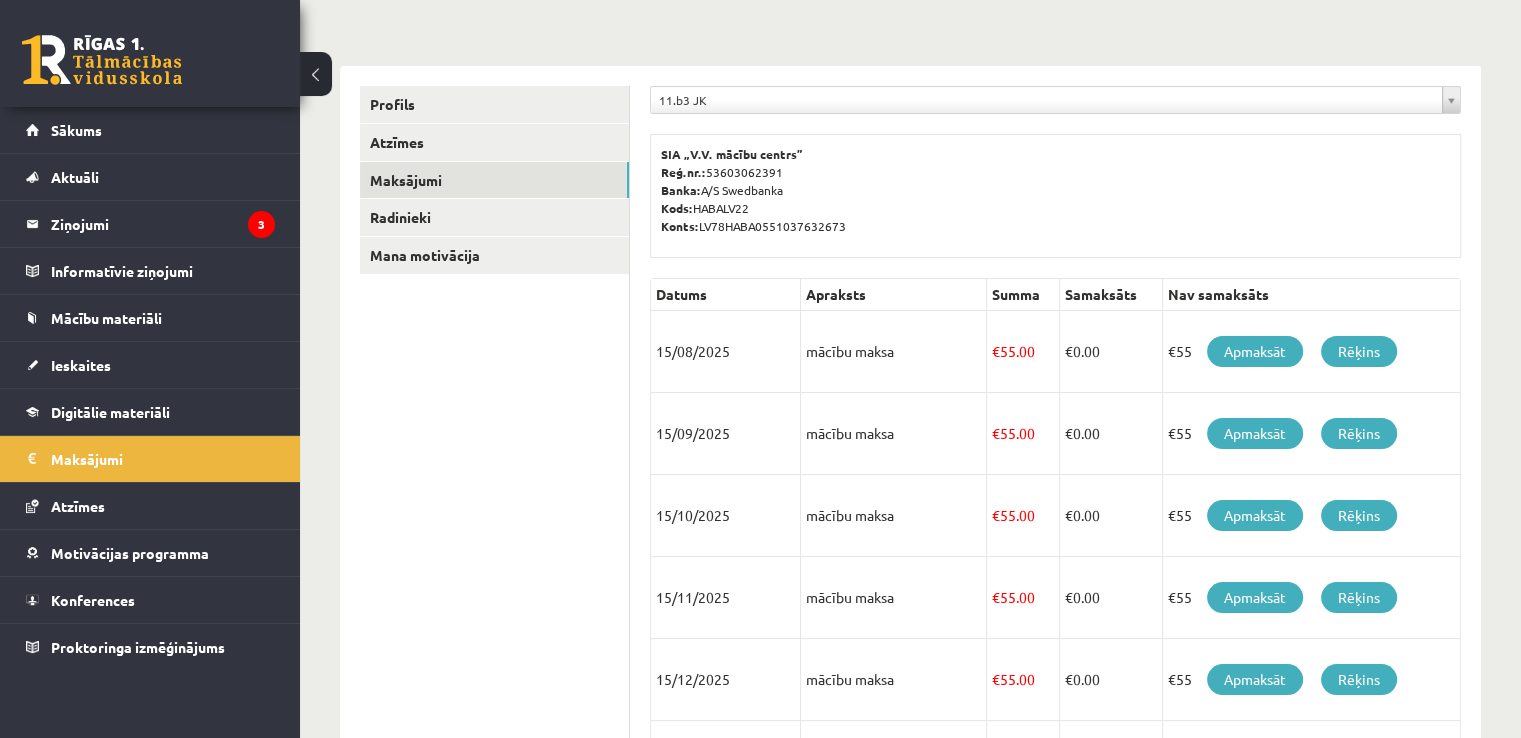 scroll, scrollTop: 300, scrollLeft: 0, axis: vertical 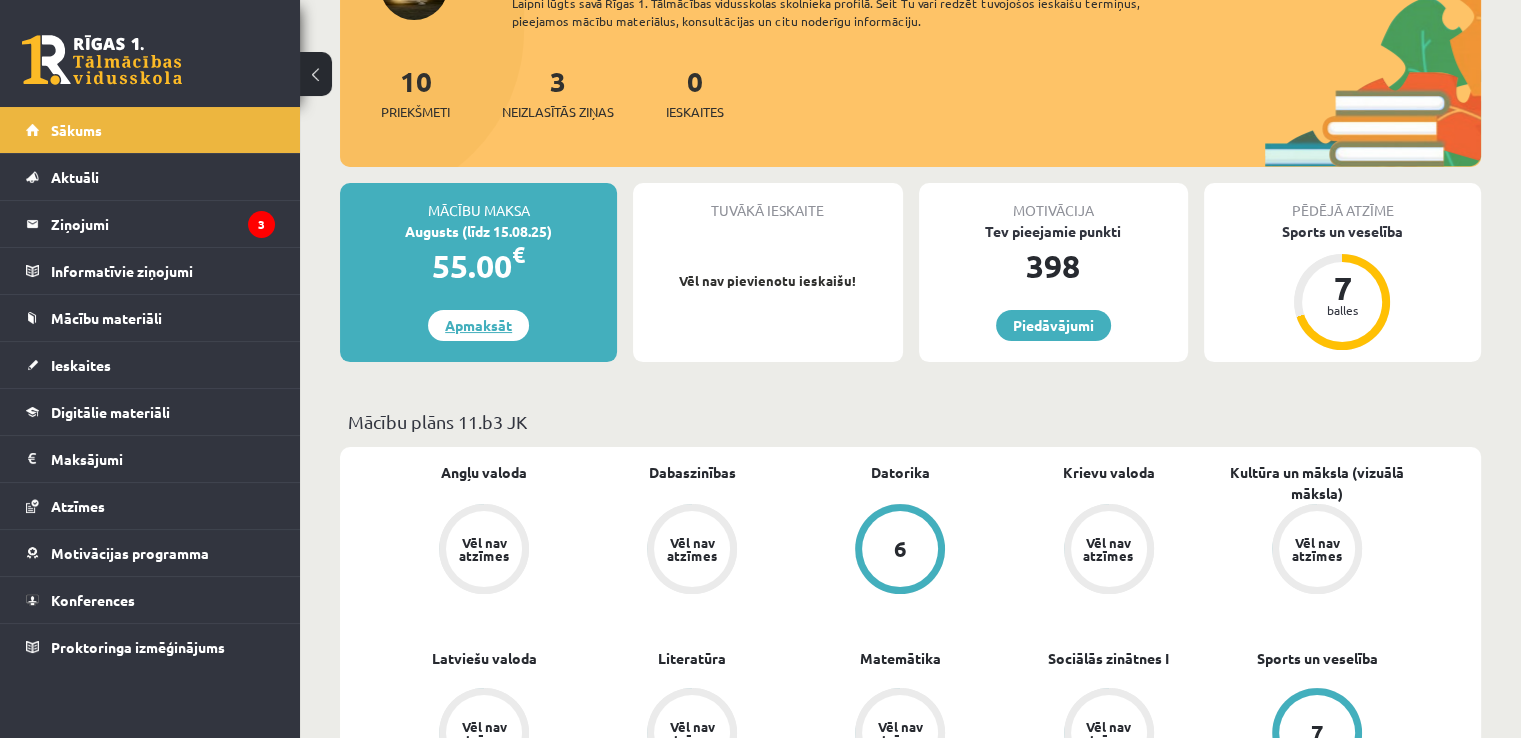 click on "Apmaksāt" at bounding box center [478, 325] 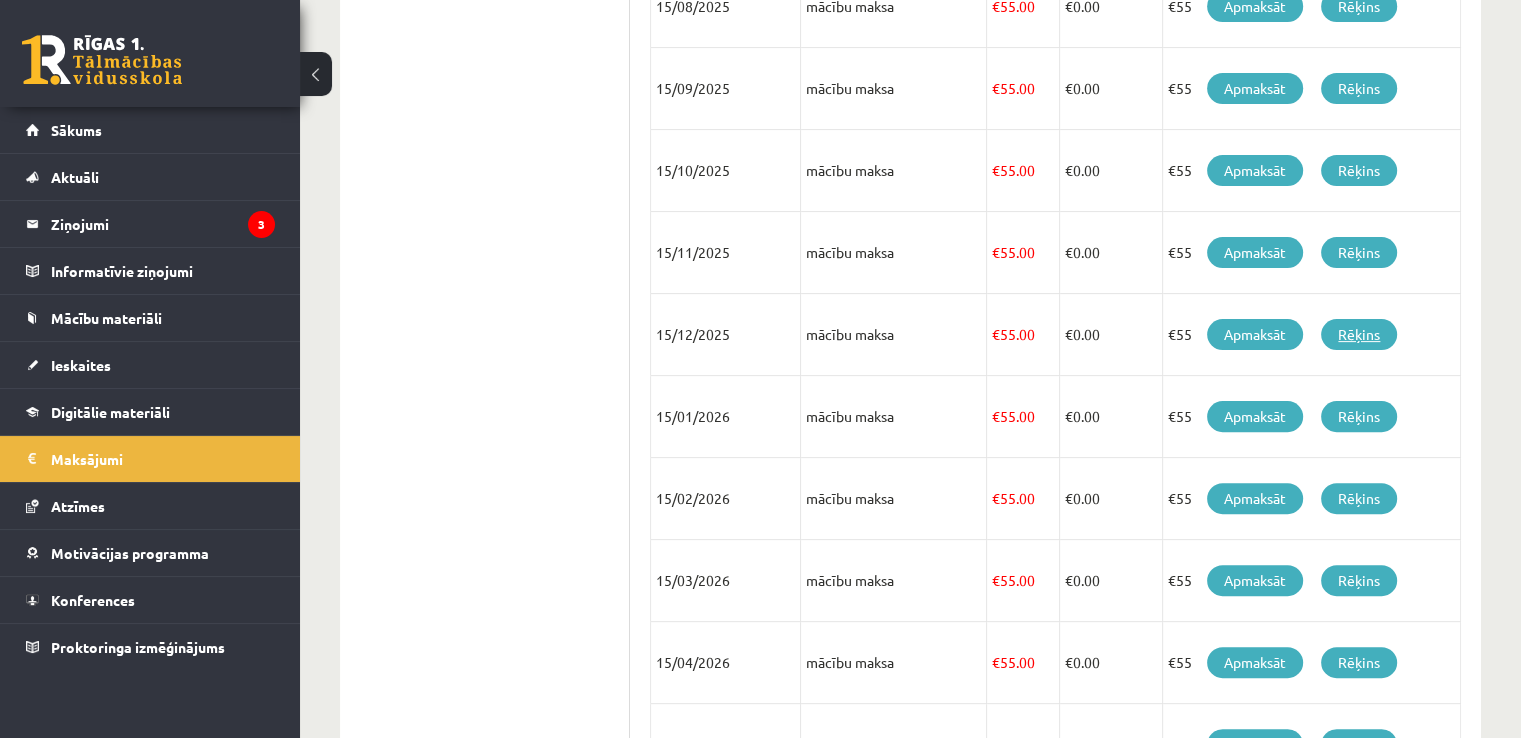 scroll, scrollTop: 227, scrollLeft: 0, axis: vertical 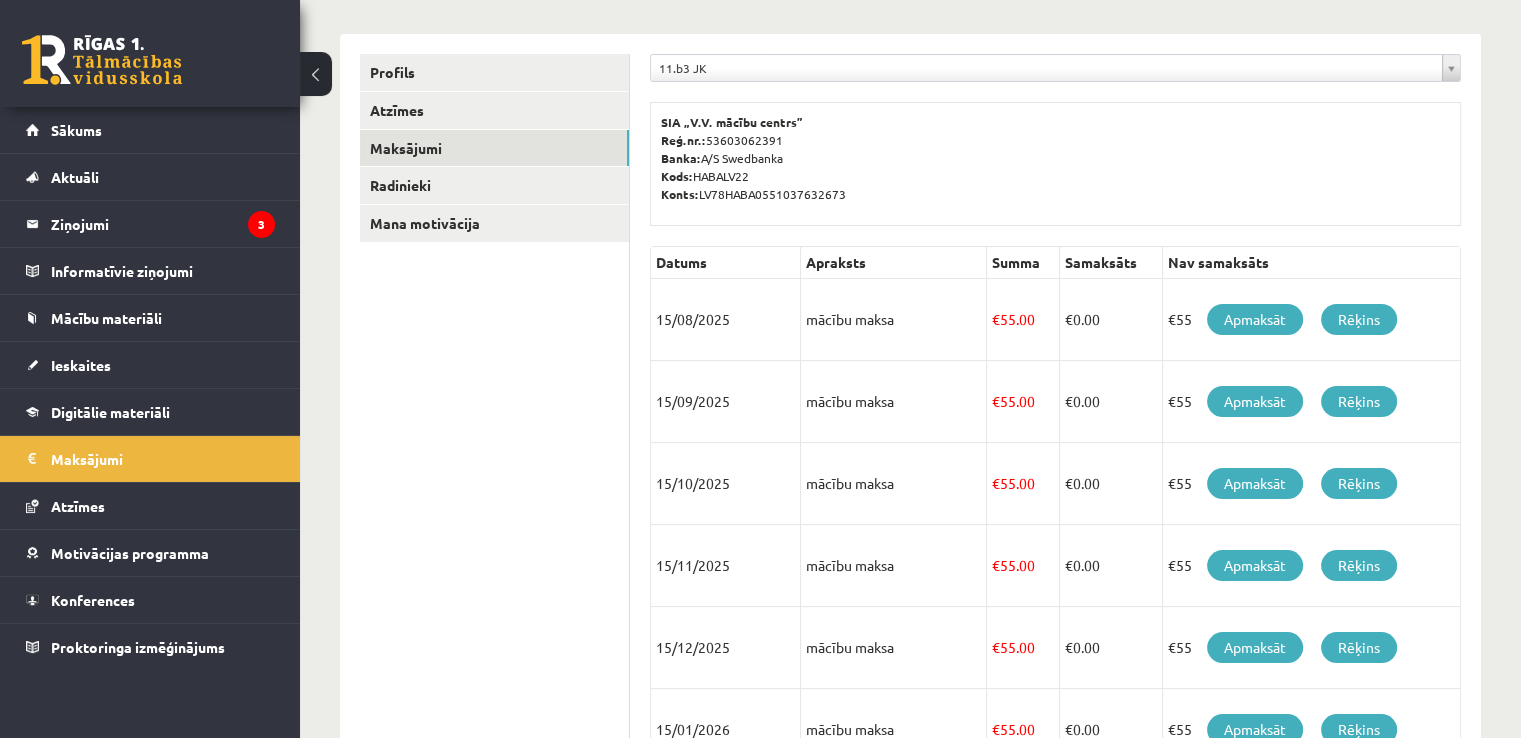 click on "SIA „V.V. mācību centrs”
Reģ.nr.:
53603062391
Banka:
A/S Swedbanka
Kods:
HABALV22
Konts:
LV78HABA0551037632673" at bounding box center (1055, 158) 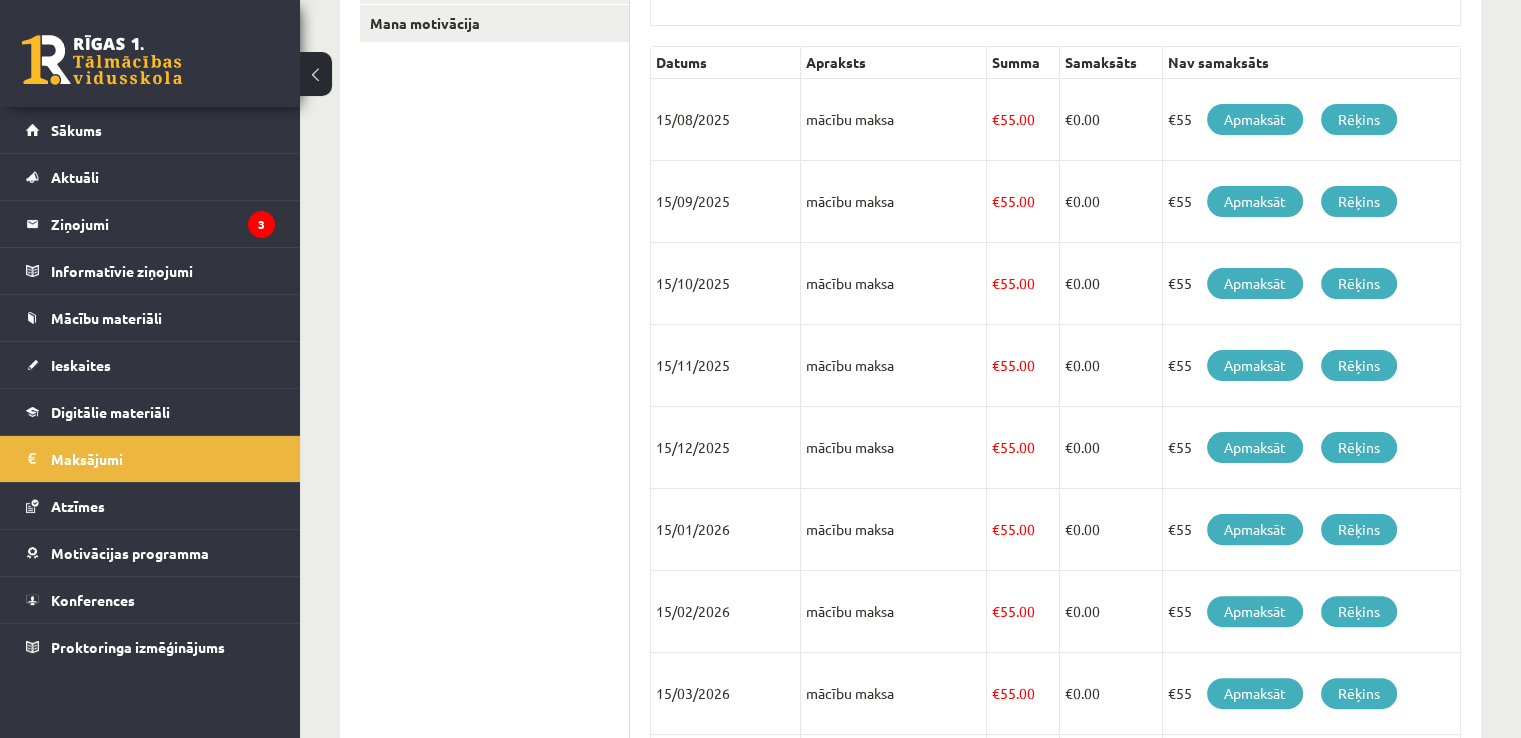 scroll, scrollTop: 27, scrollLeft: 0, axis: vertical 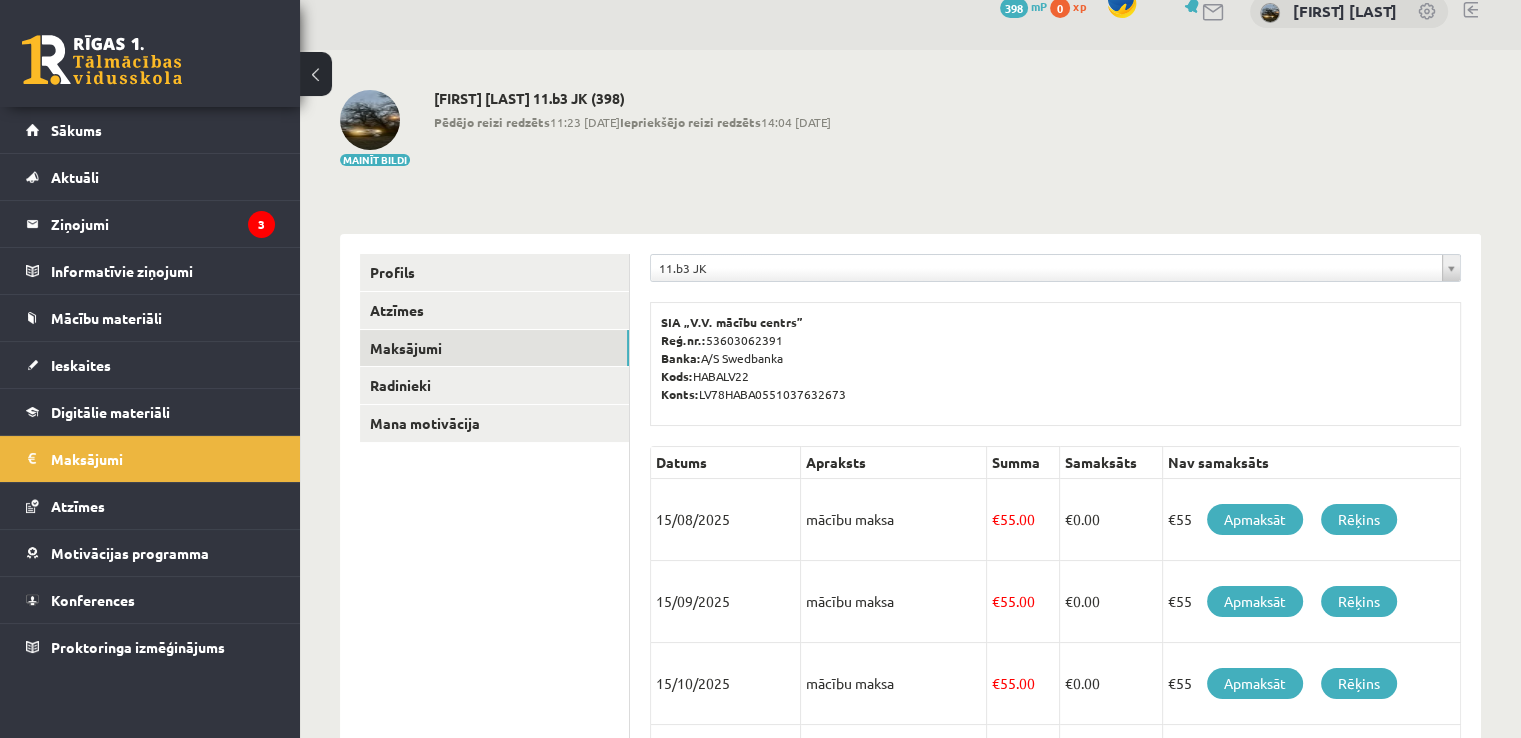 click on "SIA „V.V. mācību centrs”
Reģ.nr.:
53603062391
Banka:
A/S Swedbanka
Kods:
HABALV22
Konts:
LV78HABA0551037632673" at bounding box center [1055, 358] 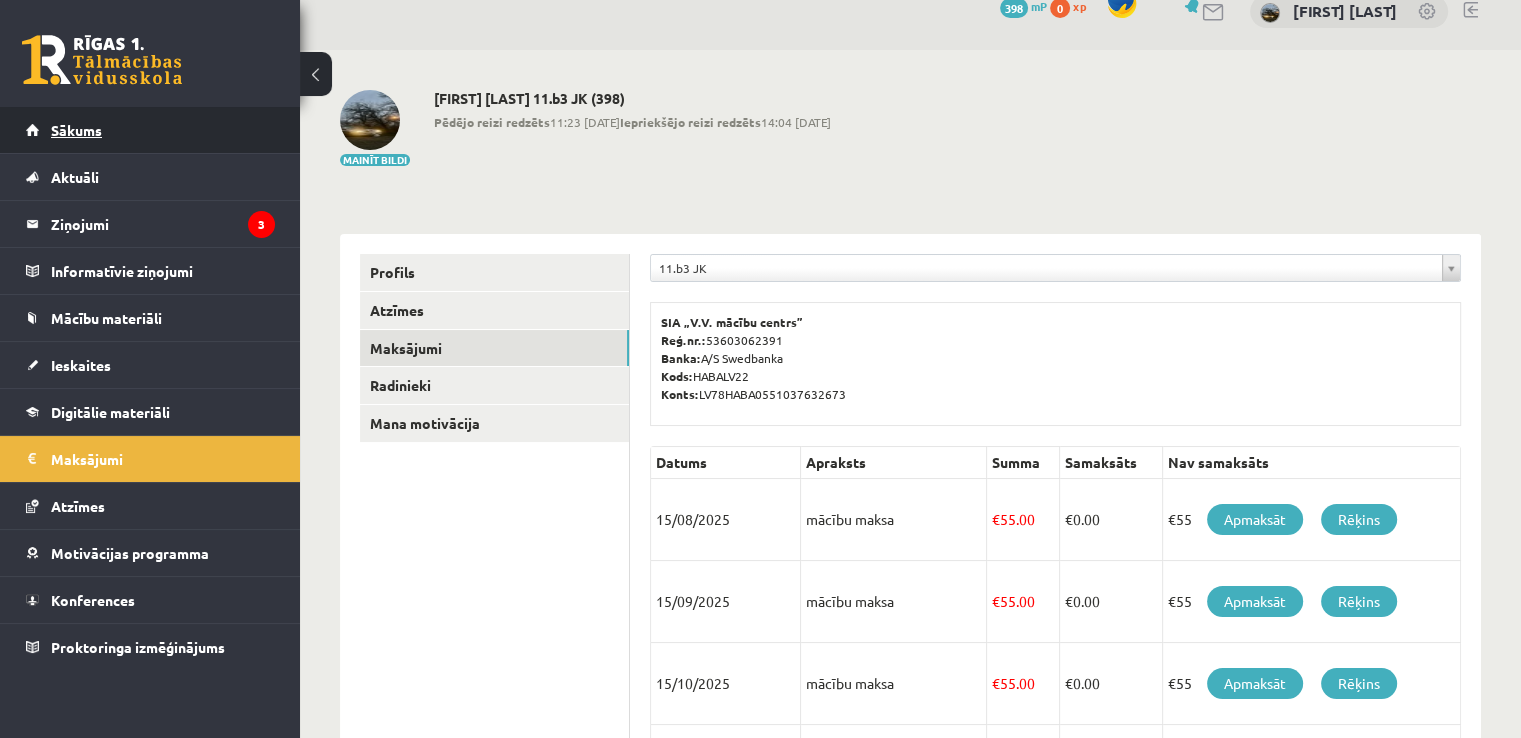 click on "Sākums" at bounding box center (150, 130) 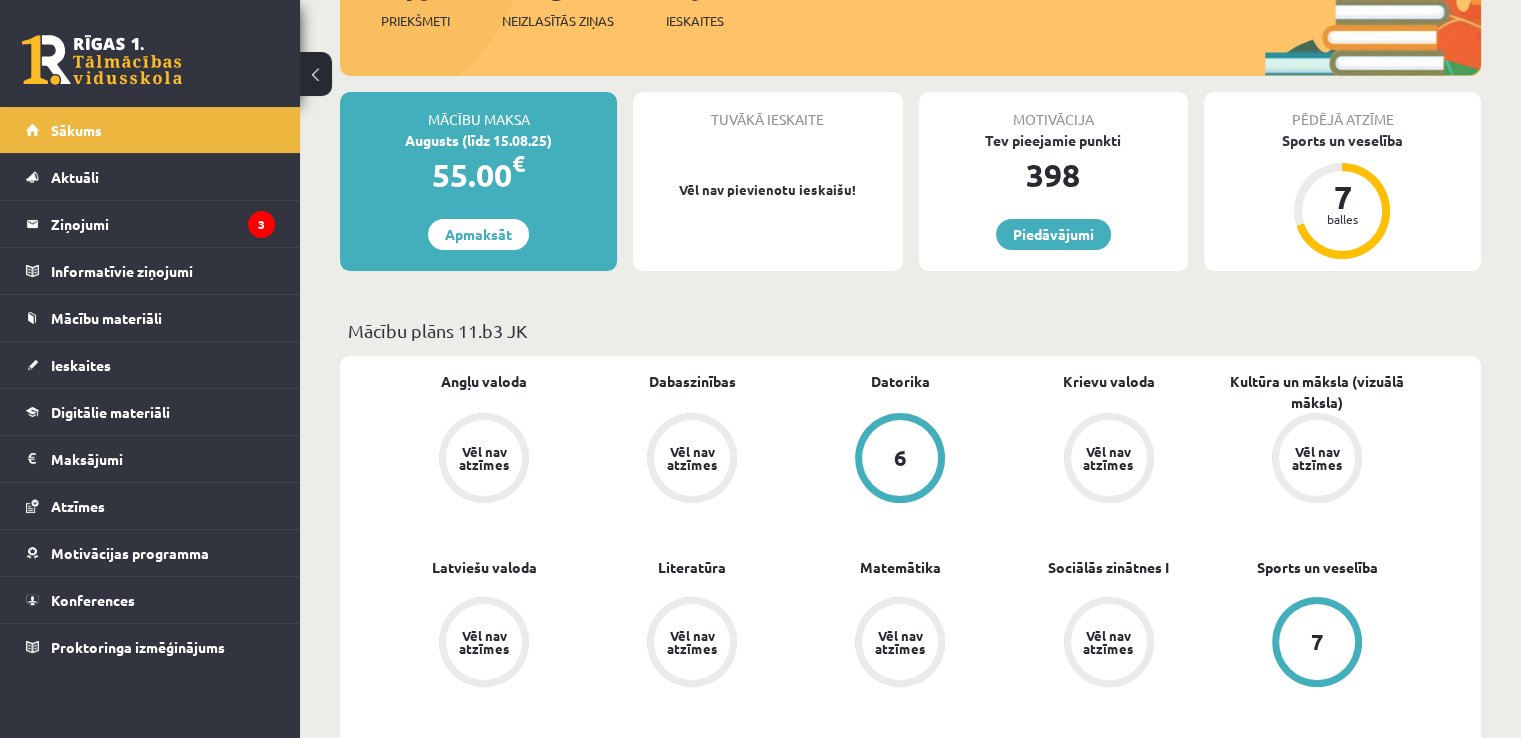 scroll, scrollTop: 300, scrollLeft: 0, axis: vertical 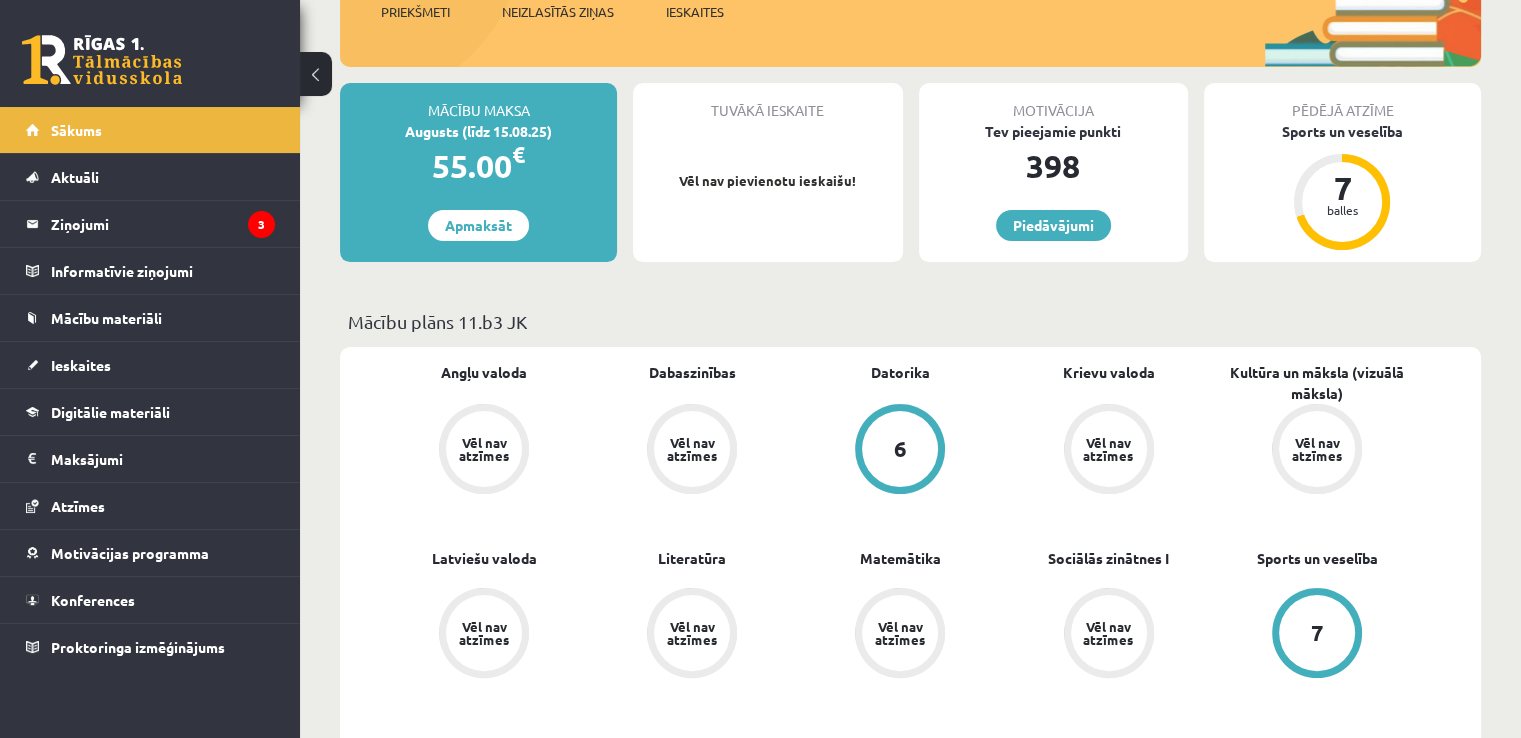 click on "Mācību maksa
Augusts
(līdz 15.08.25)
55.00
€
Apmaksāt
Tuvākā ieskaite
Vēl nav pievienotu ieskaišu!
Motivācija
Tev pieejamie punkti
398
Piedāvājumi
Pēdējā atzīme
Sports un veselība
7
balles" at bounding box center [910, 180] 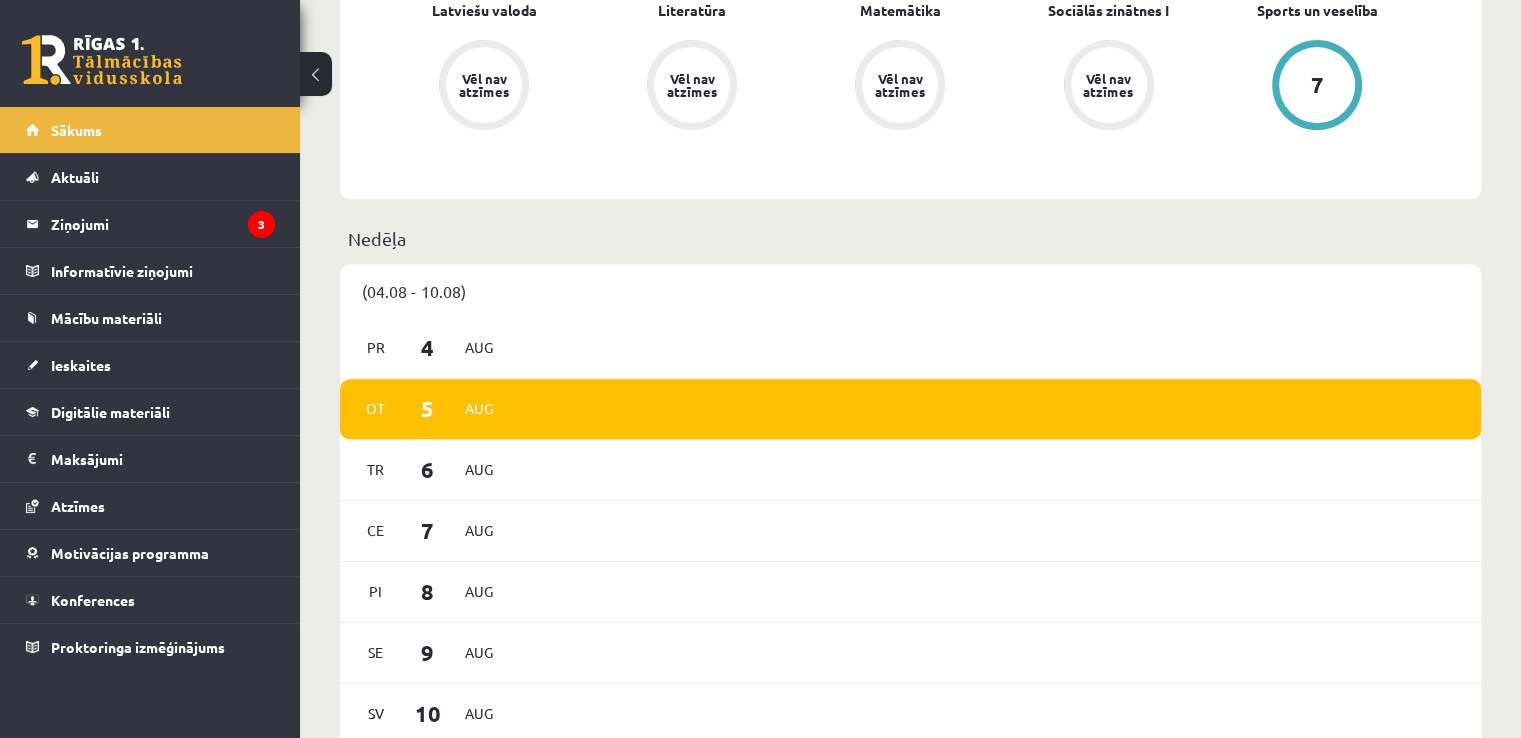 scroll, scrollTop: 884, scrollLeft: 0, axis: vertical 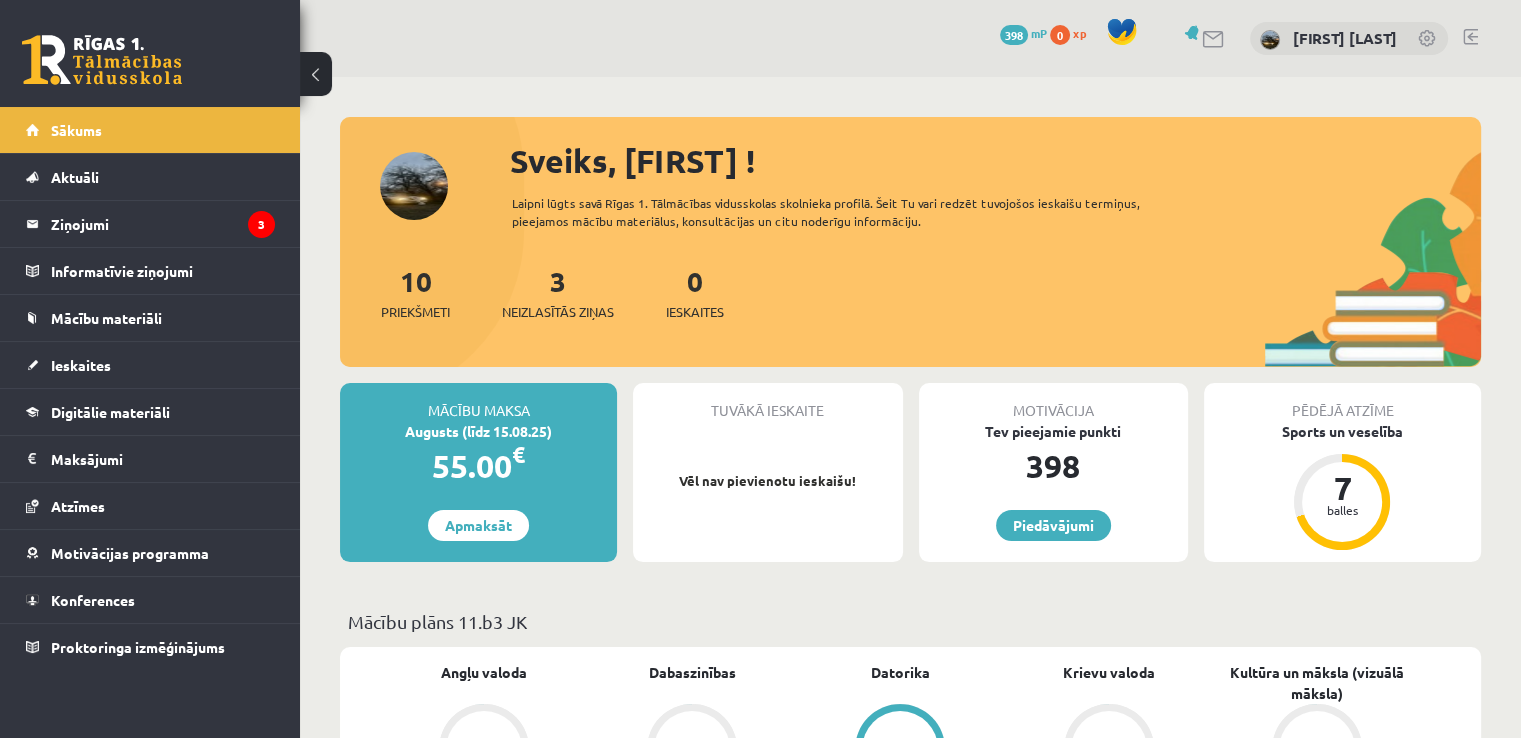 click at bounding box center [102, 60] 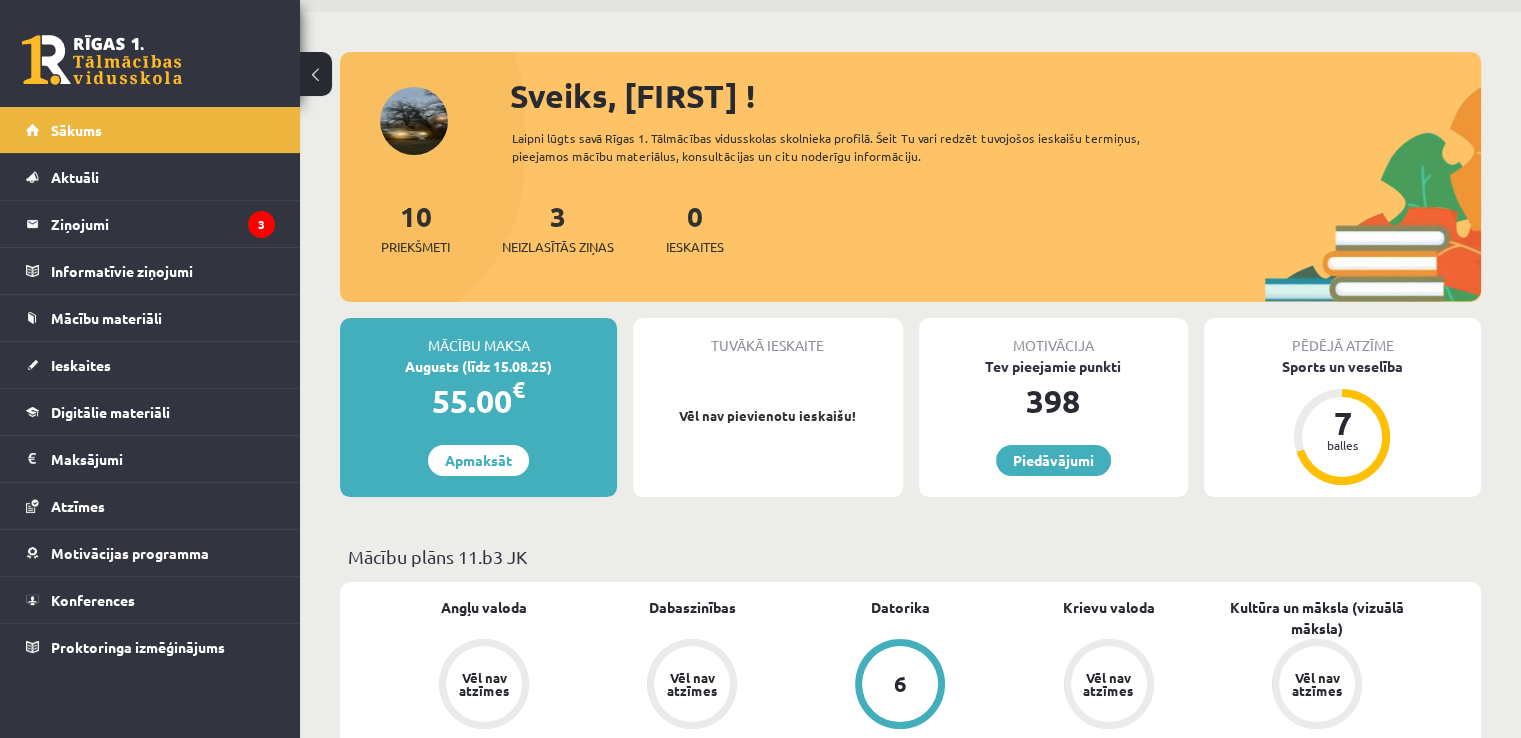 scroll, scrollTop: 100, scrollLeft: 0, axis: vertical 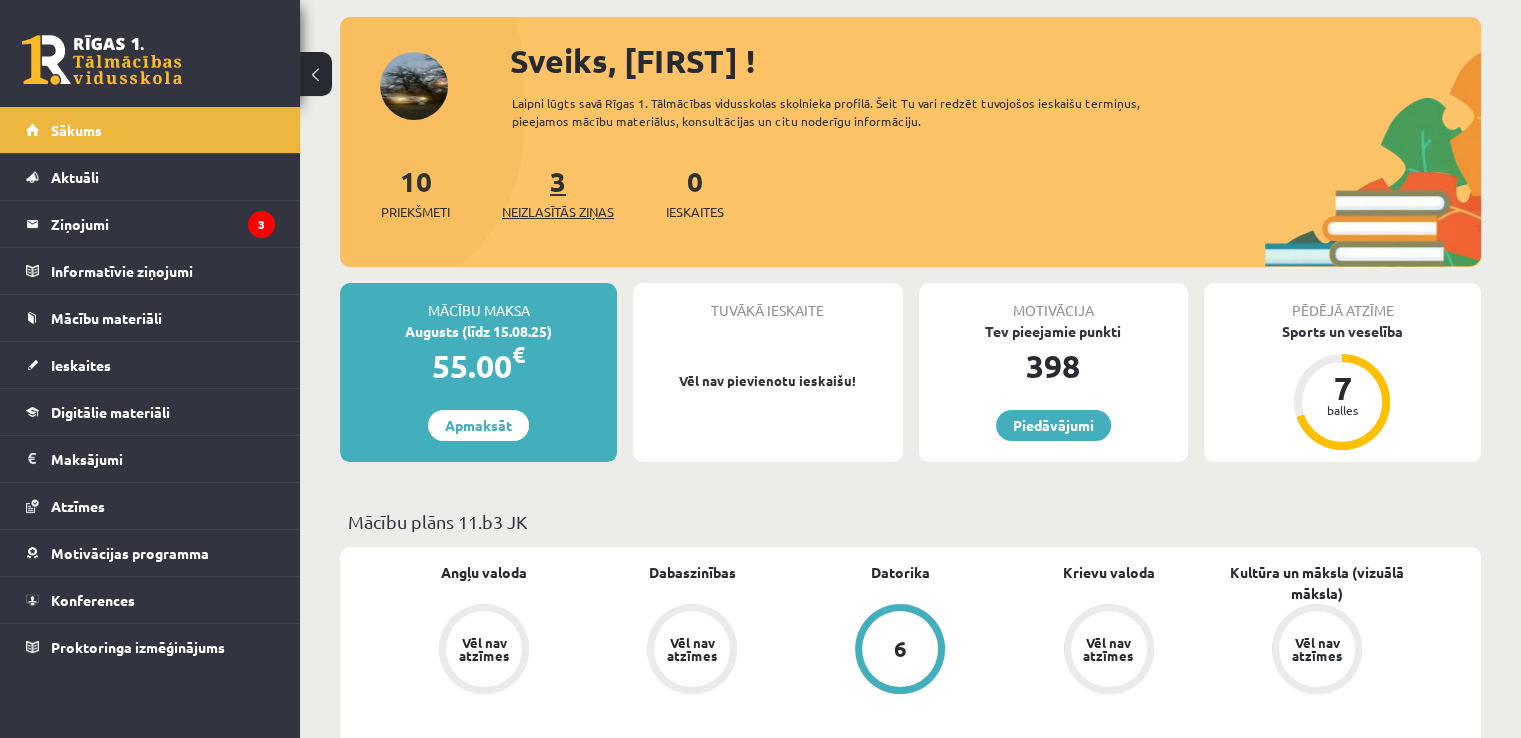 click on "Neizlasītās ziņas" at bounding box center [558, 212] 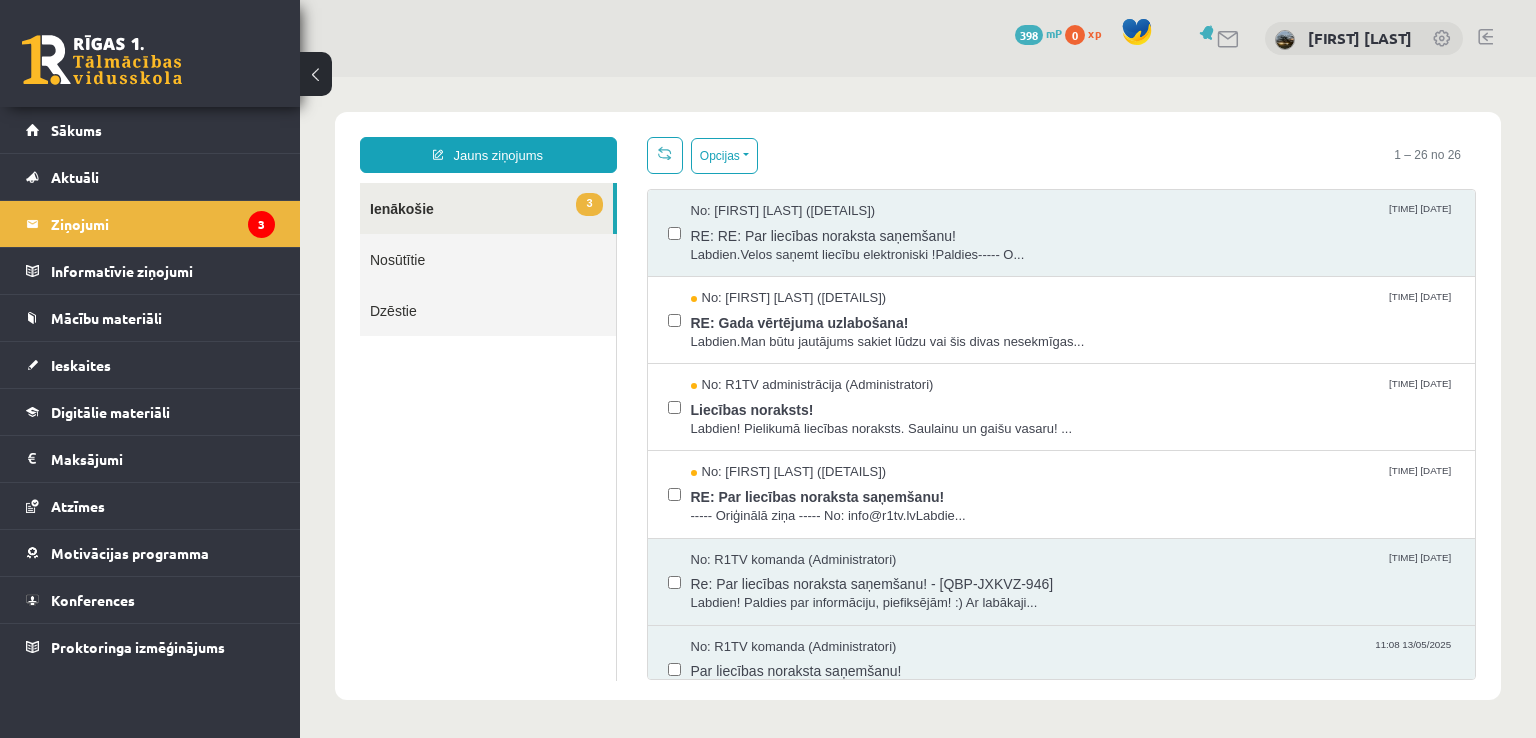 scroll, scrollTop: 0, scrollLeft: 0, axis: both 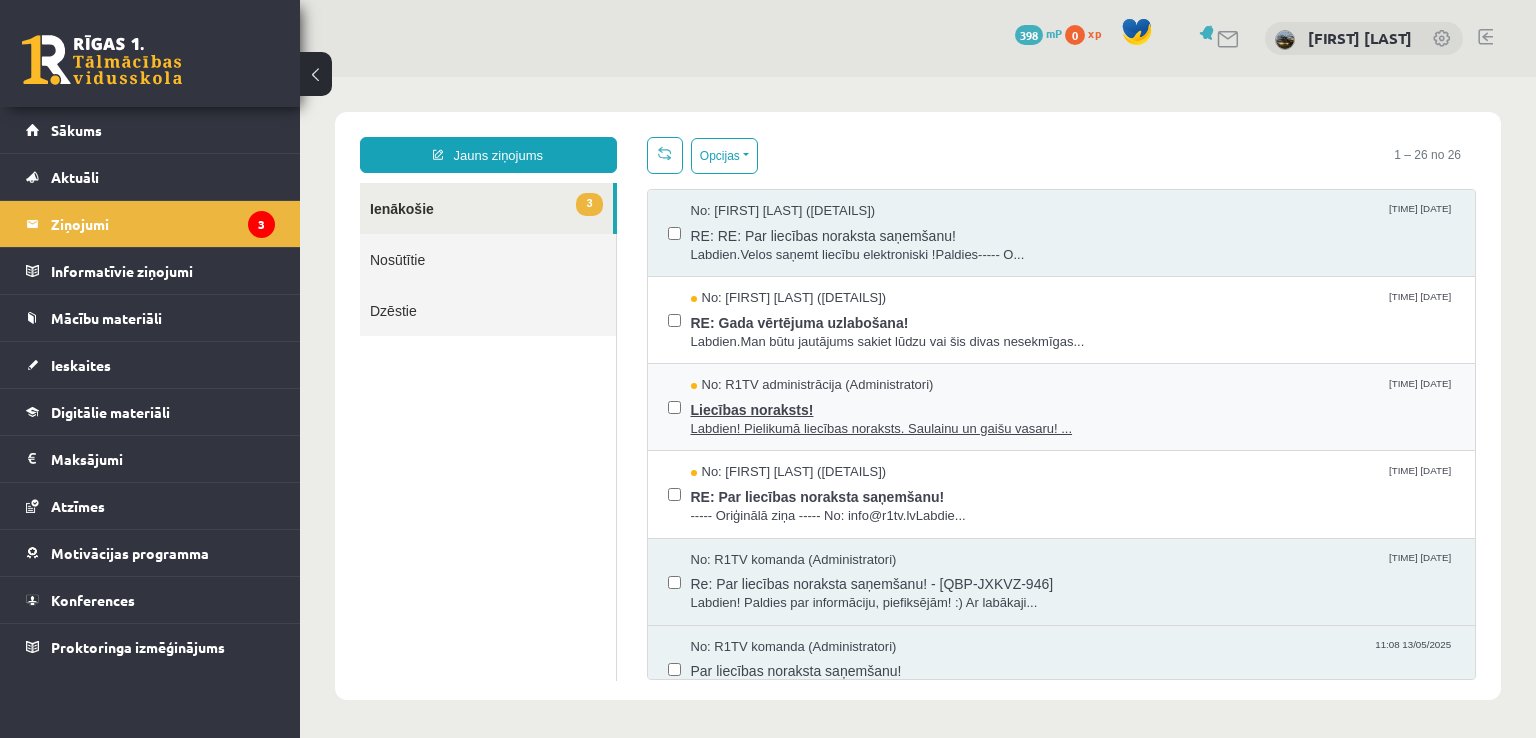 click on "Labdien! Pielikumā liecības noraksts. Saulainu un gaišu vasaru! ..." at bounding box center [1073, 429] 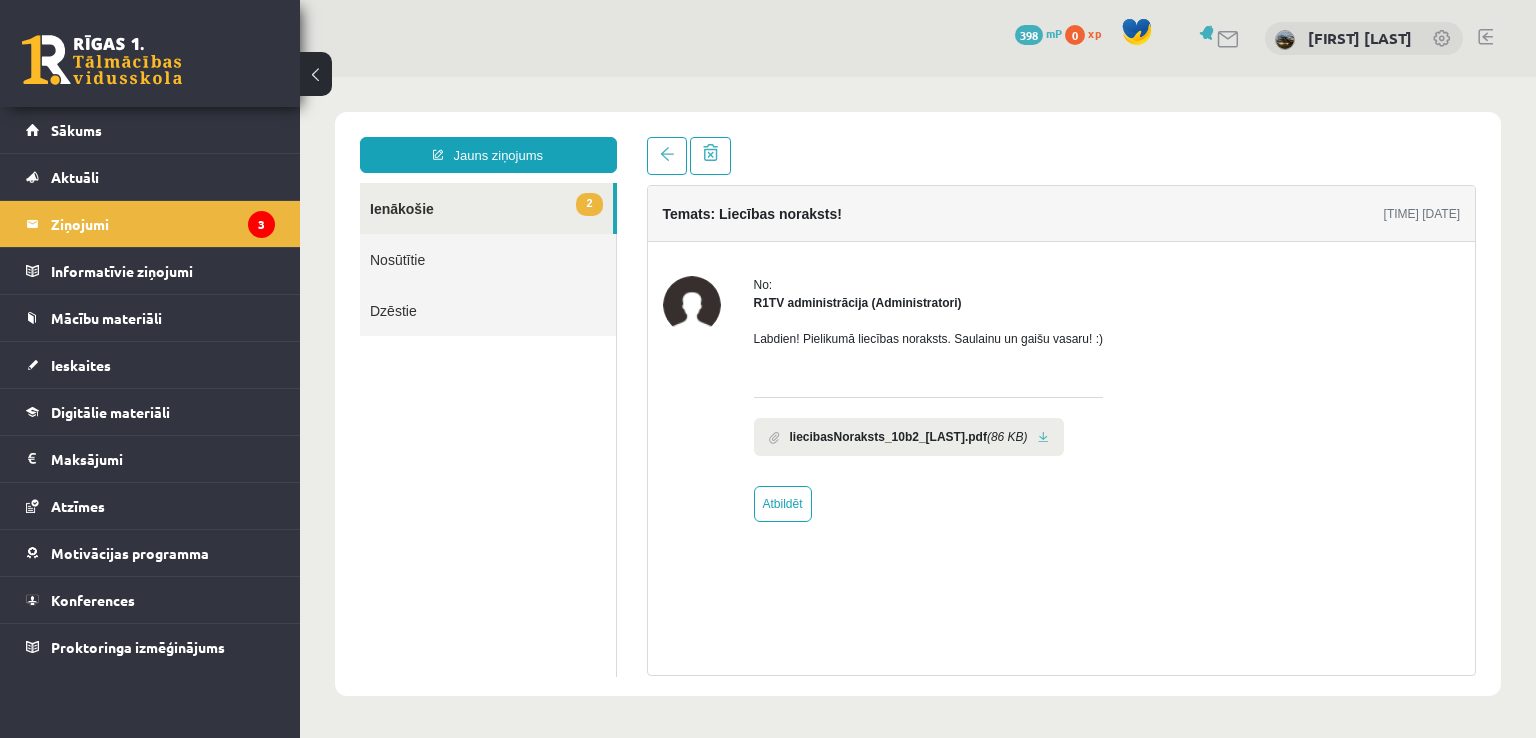scroll, scrollTop: 0, scrollLeft: 0, axis: both 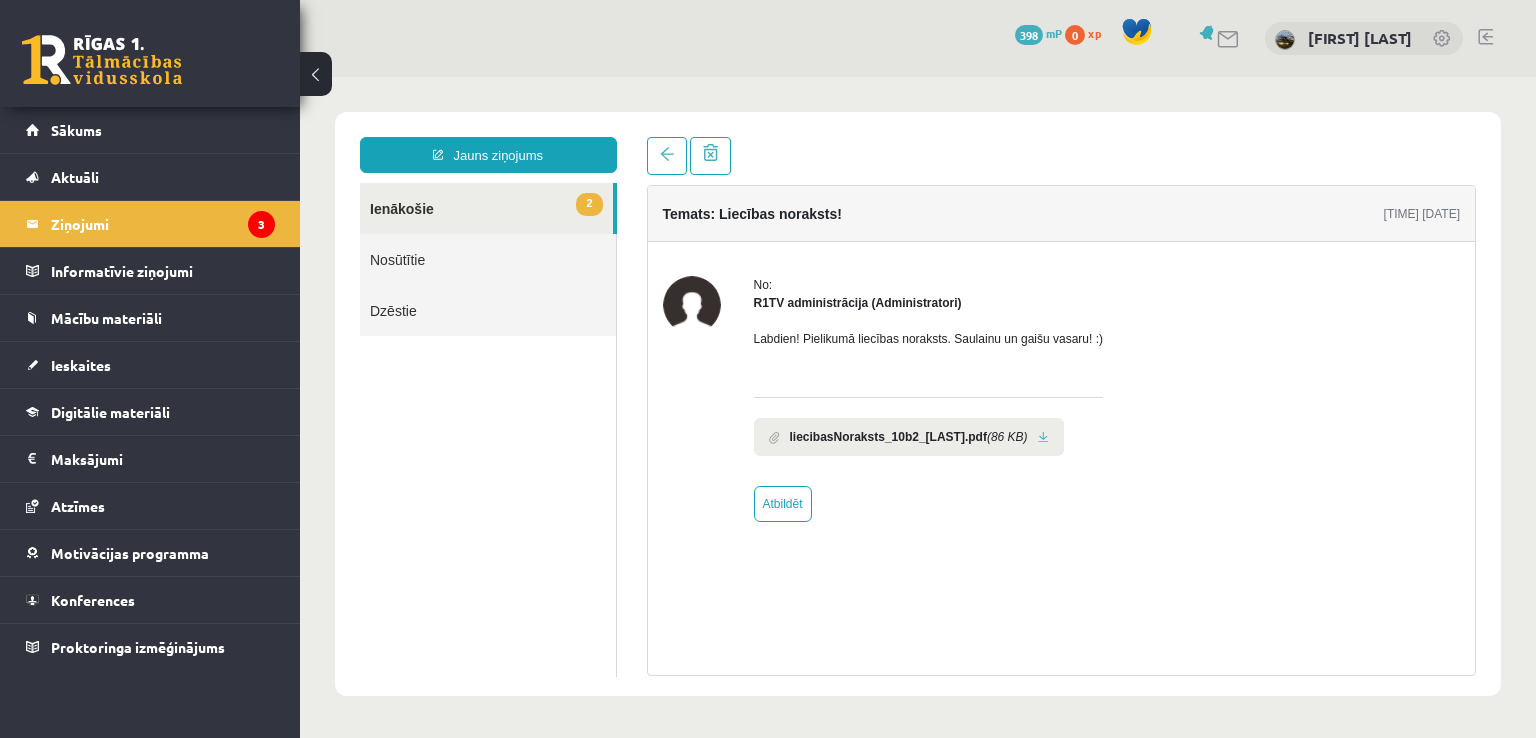 click on "liecibasNoraksts_10b2_Silins.pdf   (86 KB)" at bounding box center (909, 437) 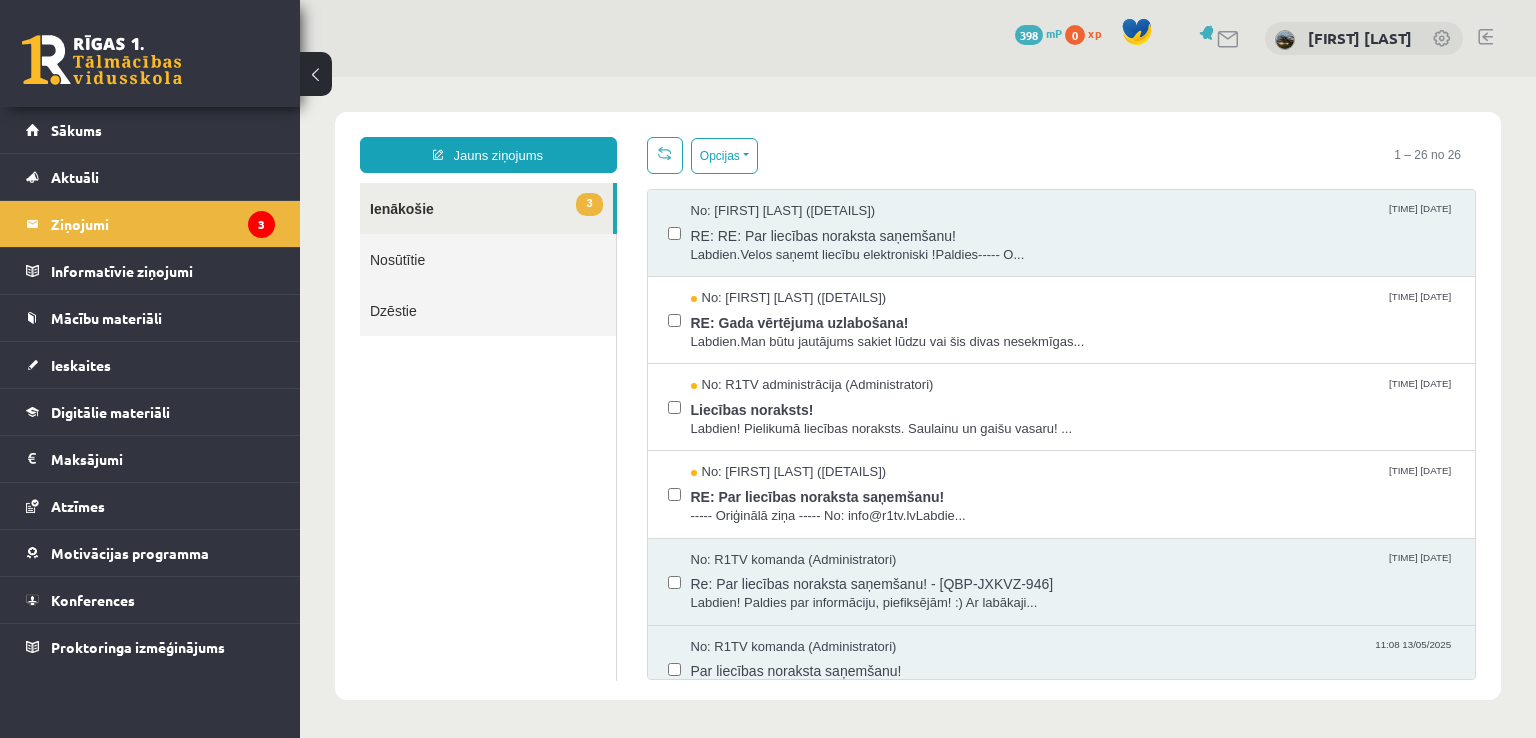 scroll, scrollTop: 0, scrollLeft: 0, axis: both 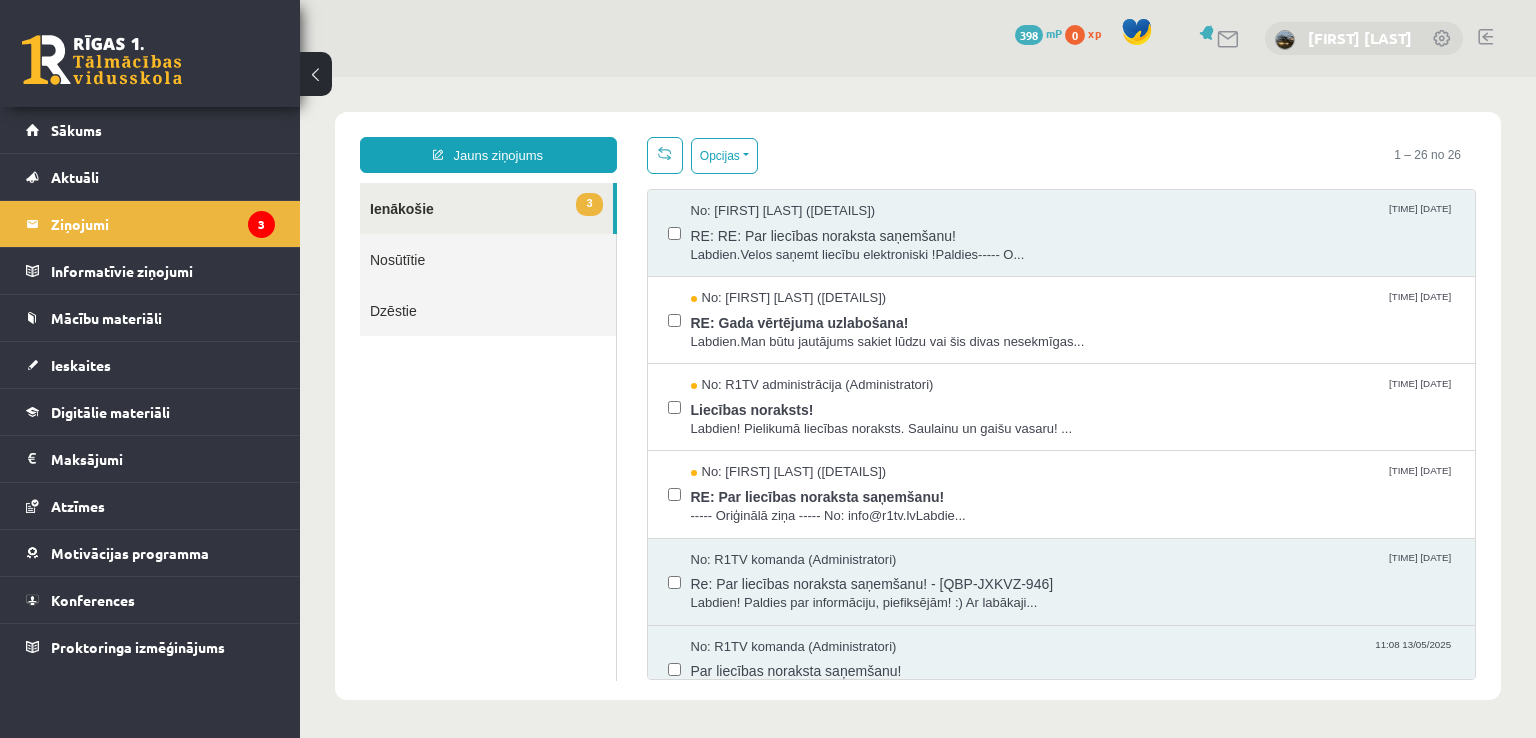 click on "[NAME]  [LAST]" at bounding box center (1360, 38) 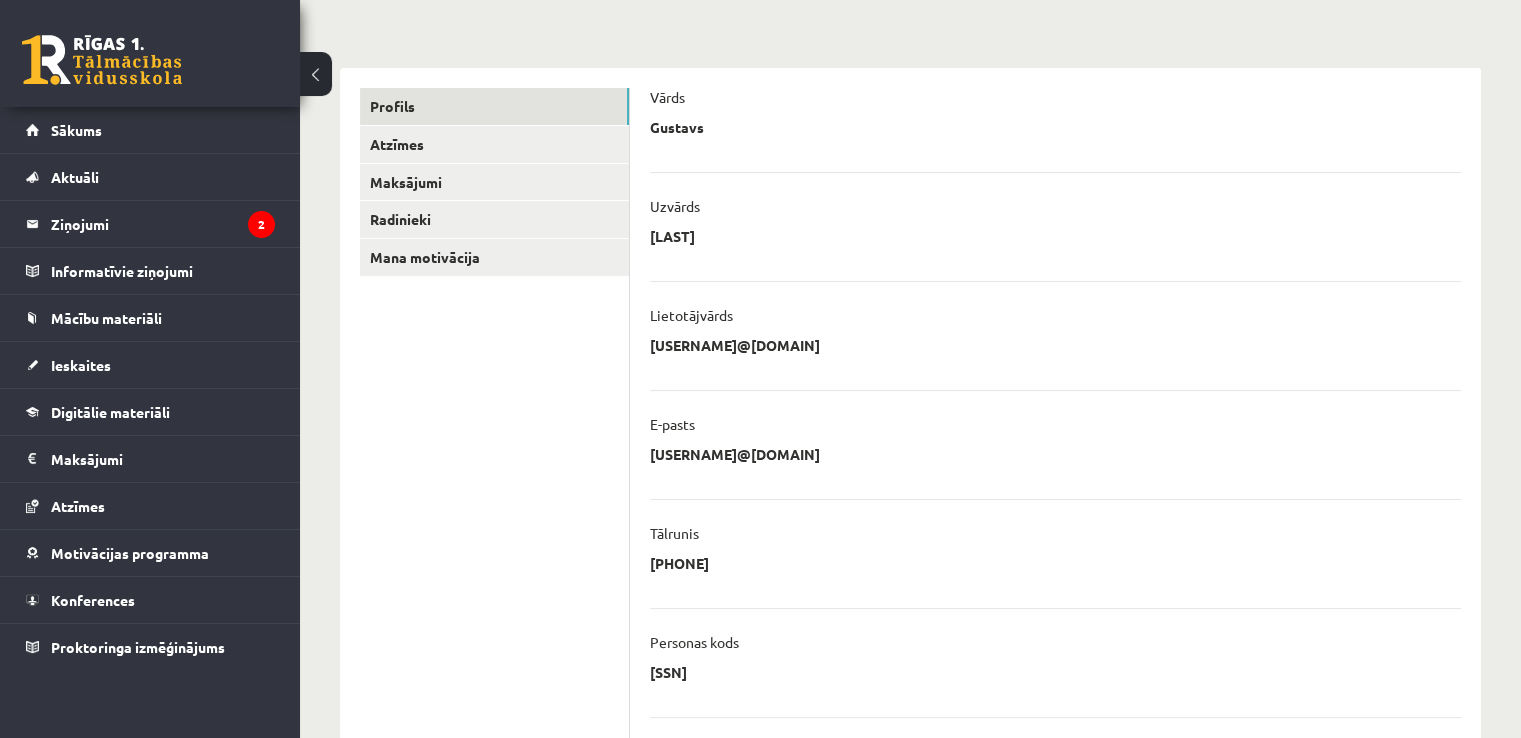 scroll, scrollTop: 0, scrollLeft: 0, axis: both 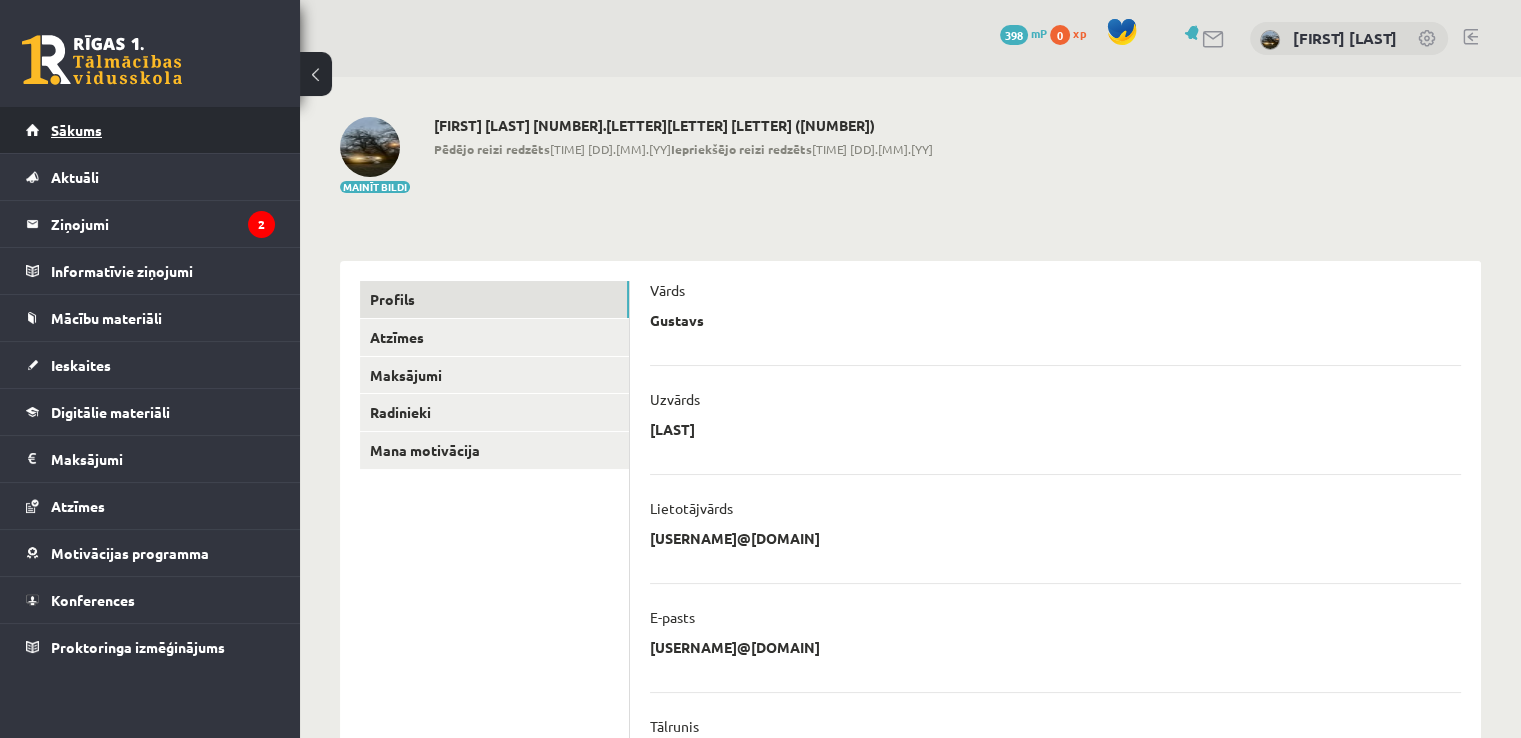 click on "Sākums" at bounding box center (76, 130) 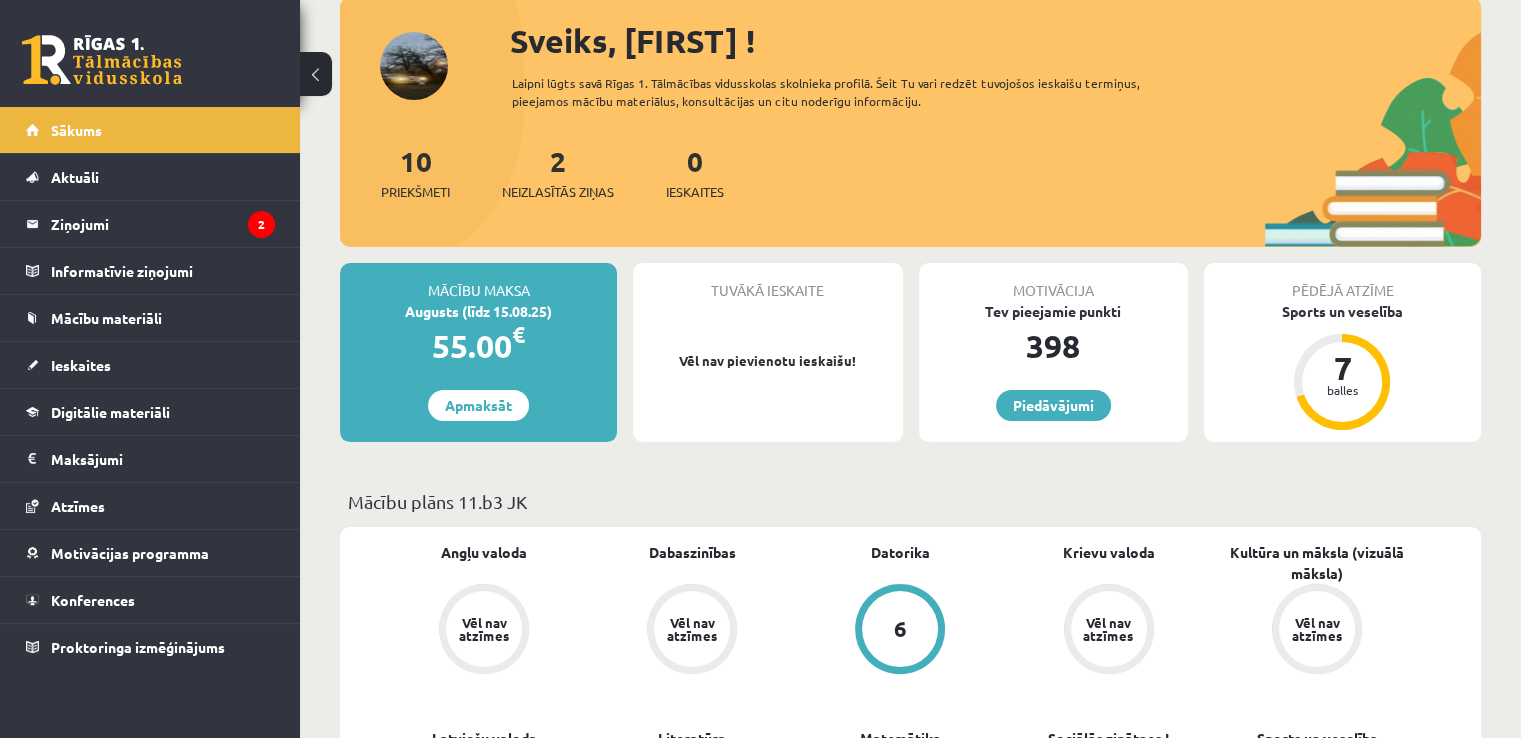 scroll, scrollTop: 200, scrollLeft: 0, axis: vertical 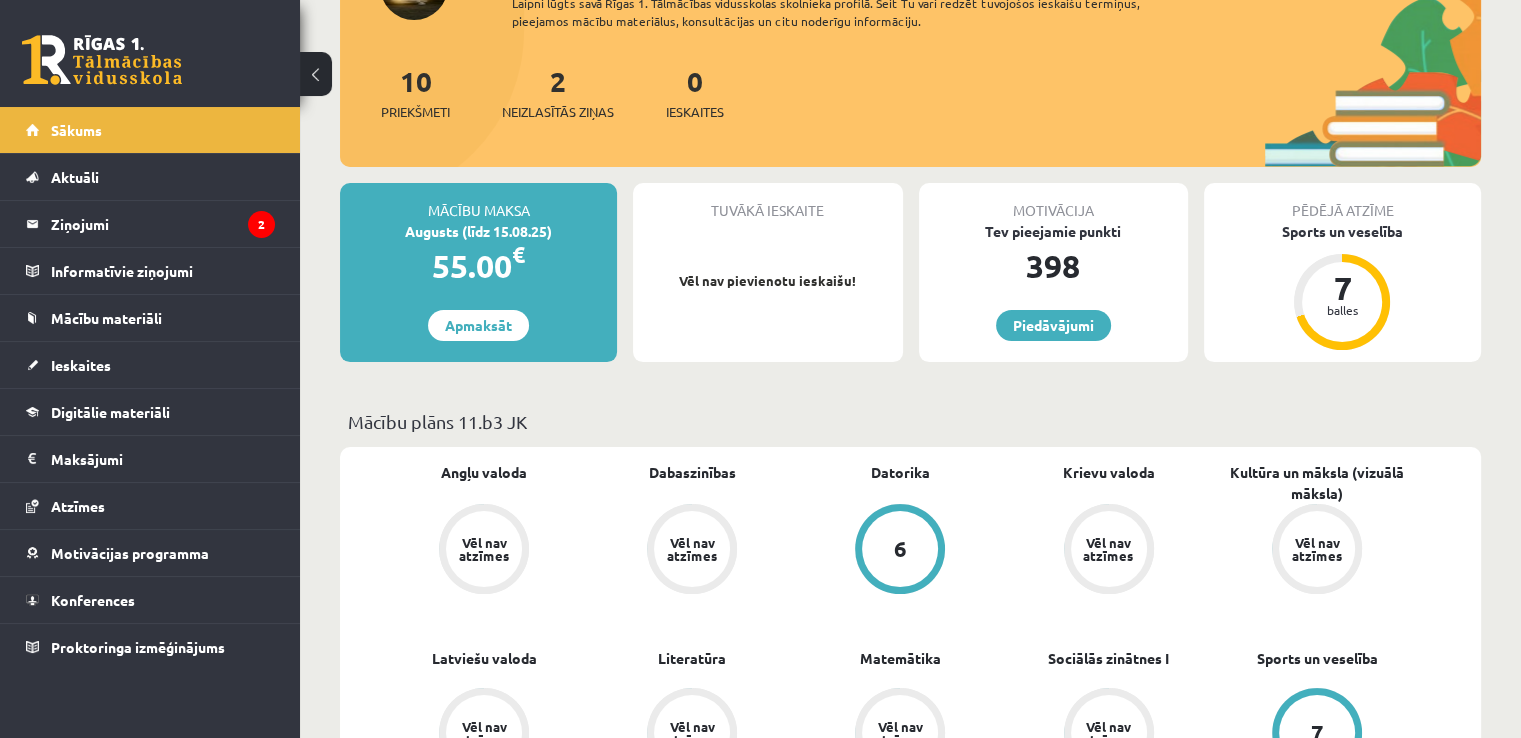 click on "Sveiks, Gustavs !
Laipni lūgts savā Rīgas 1. Tālmācības vidusskolas skolnieka profilā. Šeit Tu vari redzēt tuvojošos ieskaišu termiņus, pieejamos mācību materiālus, konsultācijas un citu noderīgu informāciju.
10
Priekšmeti
2
Neizlasītās ziņas
0
Ieskaites
Mācību maksa
Augusts
(līdz 15.08.25)
55.00
€
Apmaksāt
Tuvākā ieskaite
Vēl nav pievienotu ieskaišu!
Motivācija
Tev pieejamie punkti
398
Piedāvājumi
Pēdējā atzīme
Sports un veselība
7
balles
Mācību plāns
11.b3 JK
Angļu valoda
Vēl nav atzīmes
Dabaszinības
Vēl nav atzīmes
Datorika
6
Krievu valoda
Vēl nav atzīmes
Kultūra un māksla (vizuālā māksla)
Vēl nav atzīmes" at bounding box center (910, 1636) 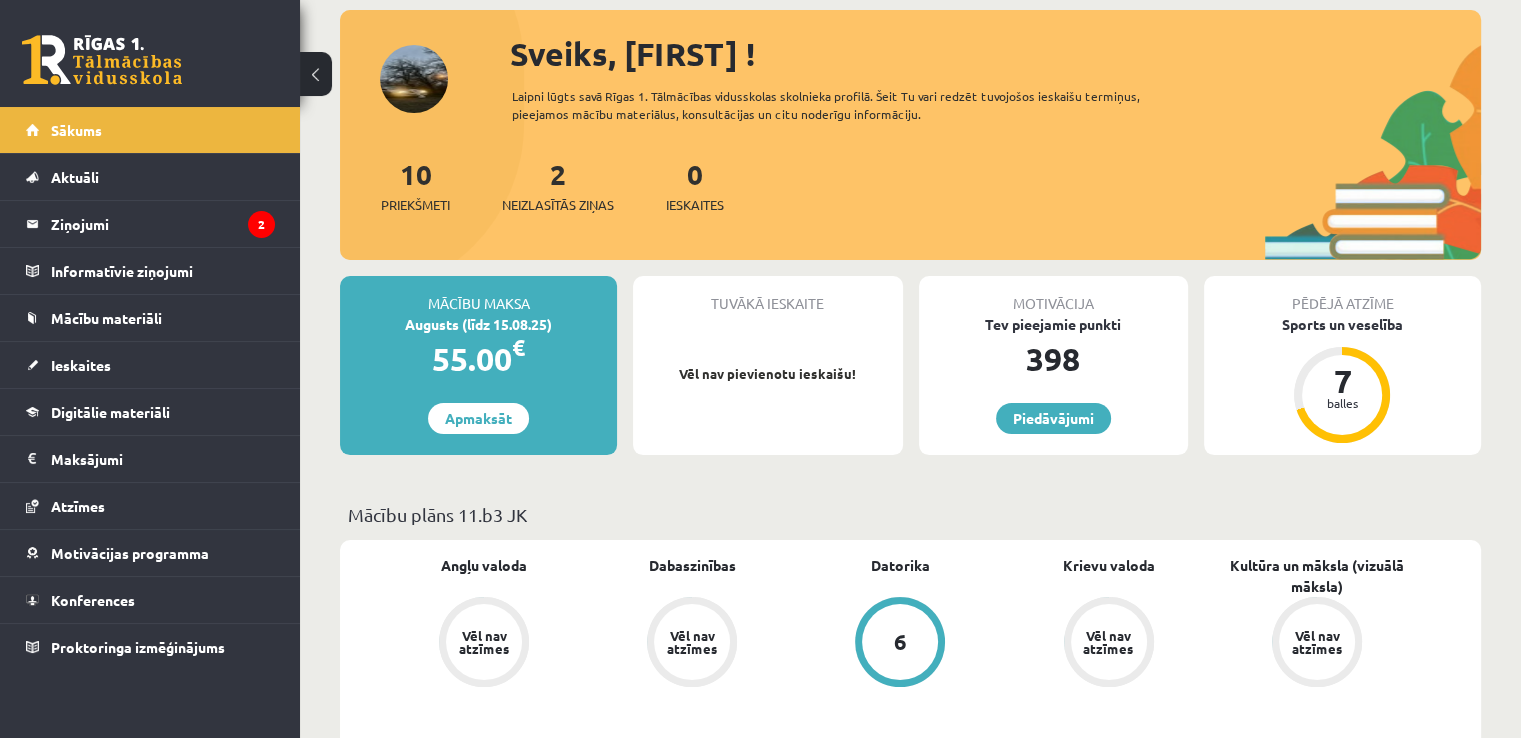 scroll, scrollTop: 0, scrollLeft: 0, axis: both 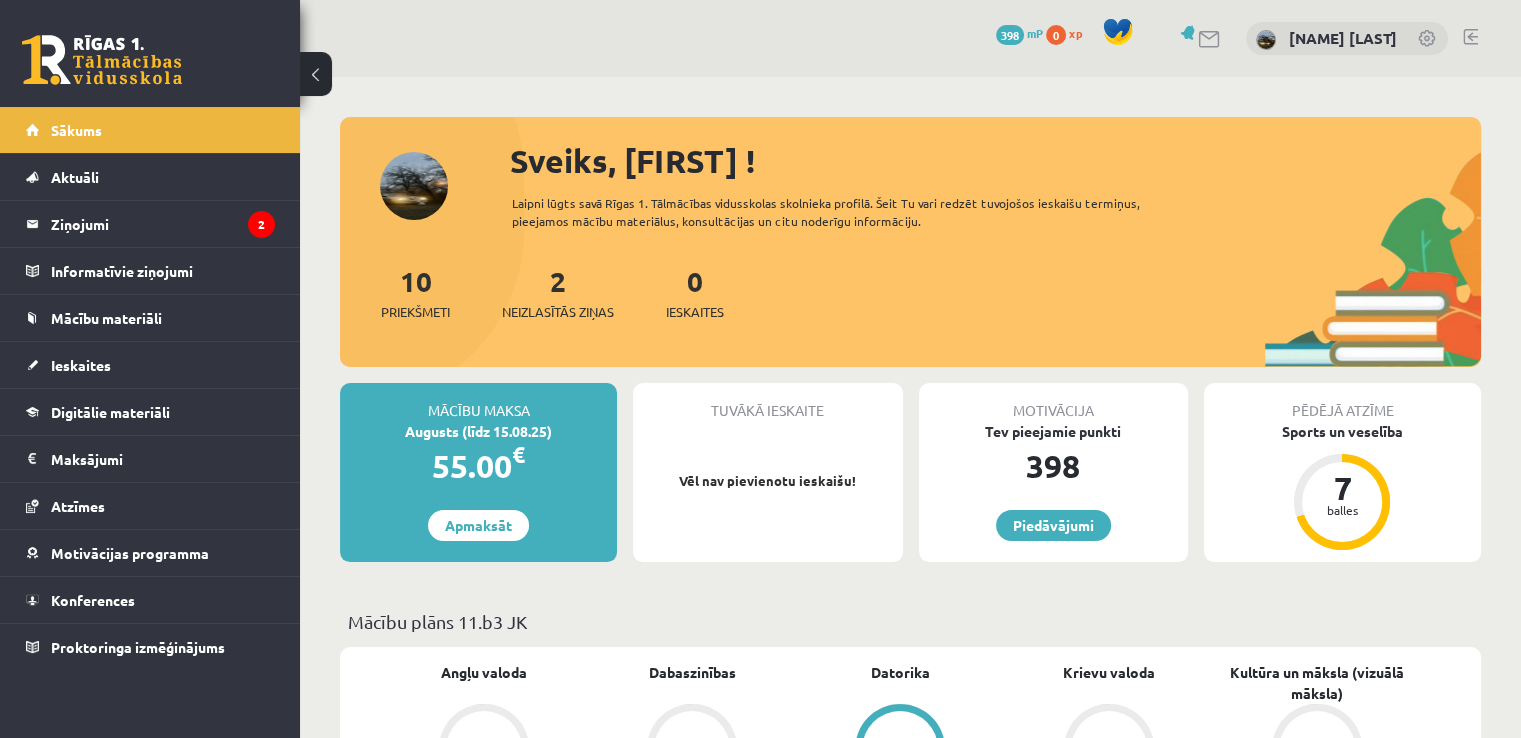 click on "Mācību maksa" at bounding box center [478, 402] 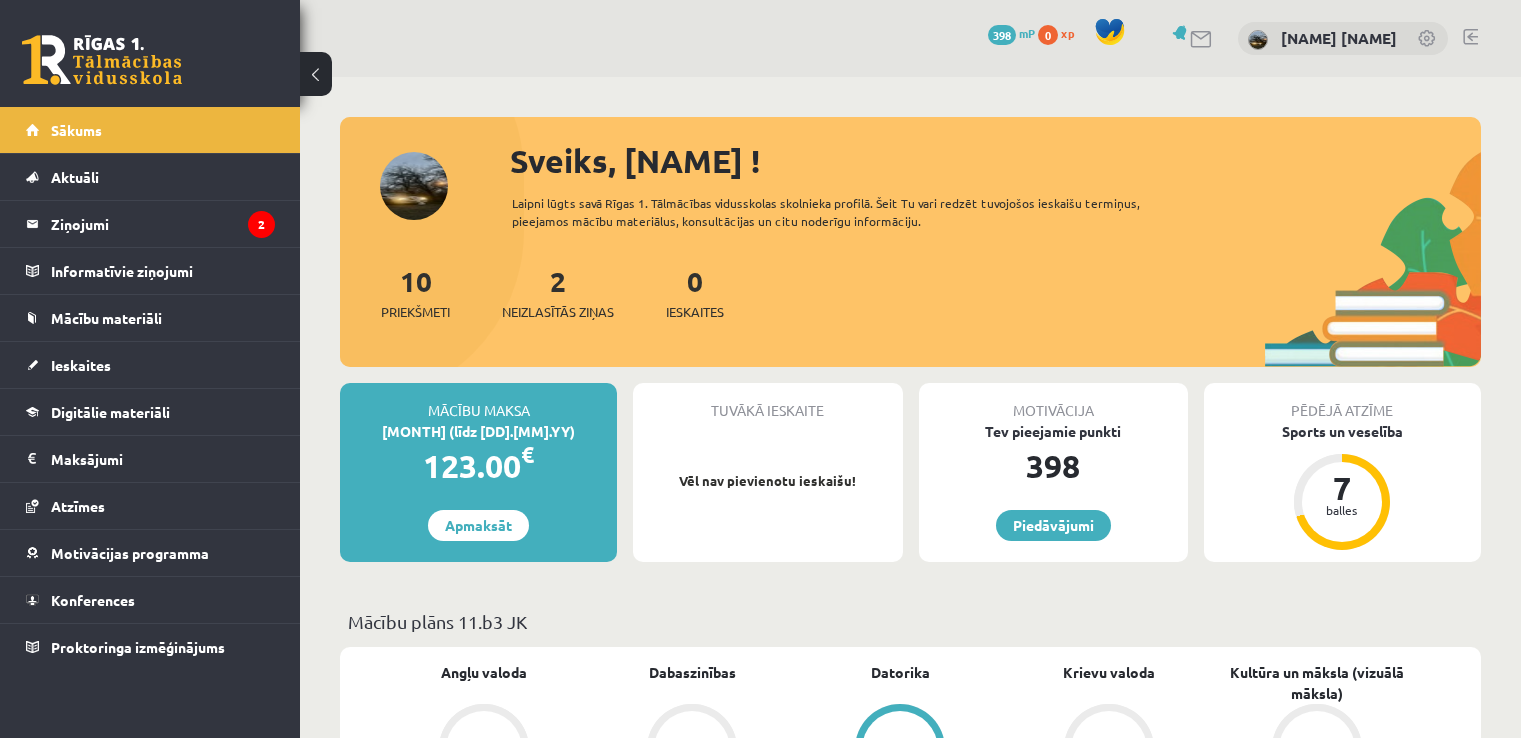 scroll, scrollTop: 0, scrollLeft: 0, axis: both 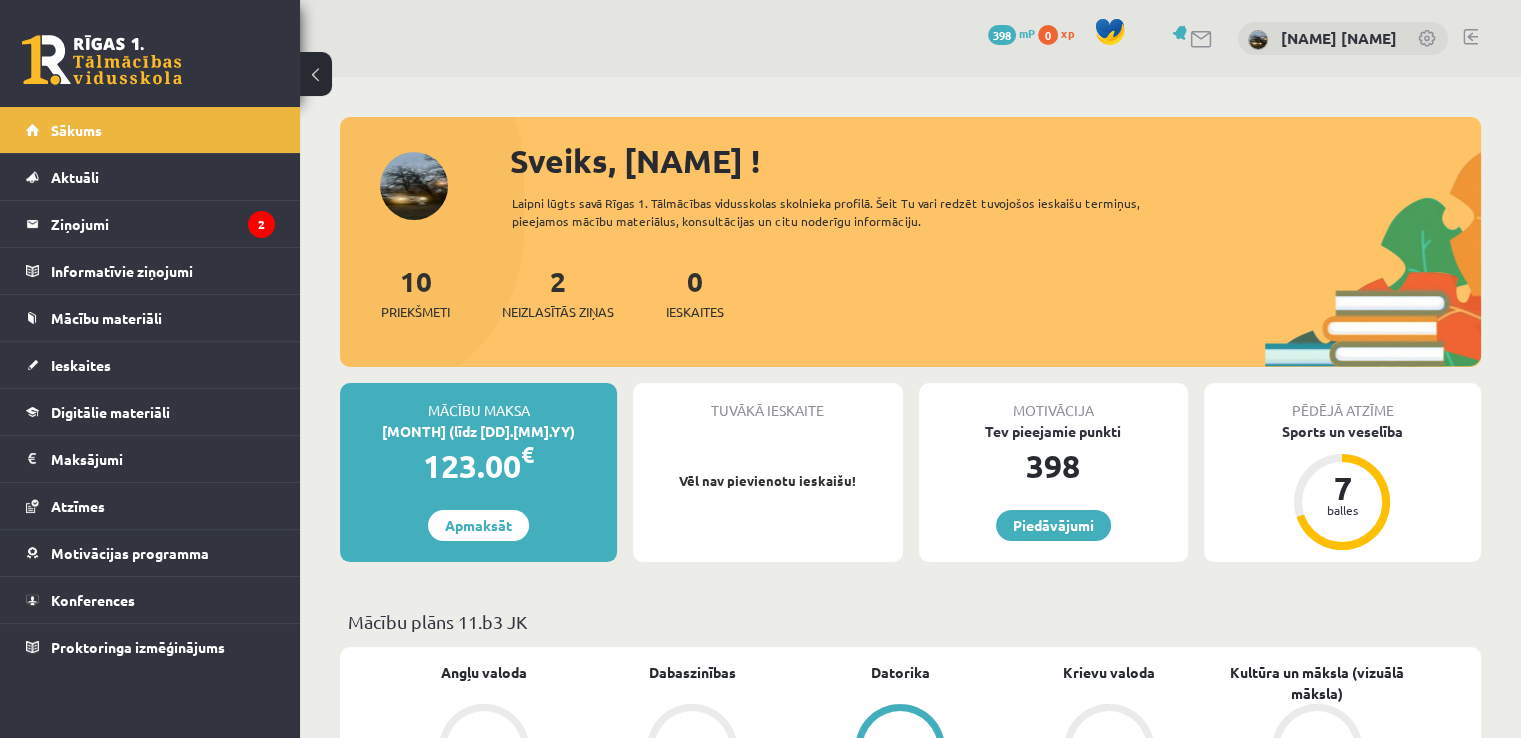 click on "123.00
€" at bounding box center [478, 466] 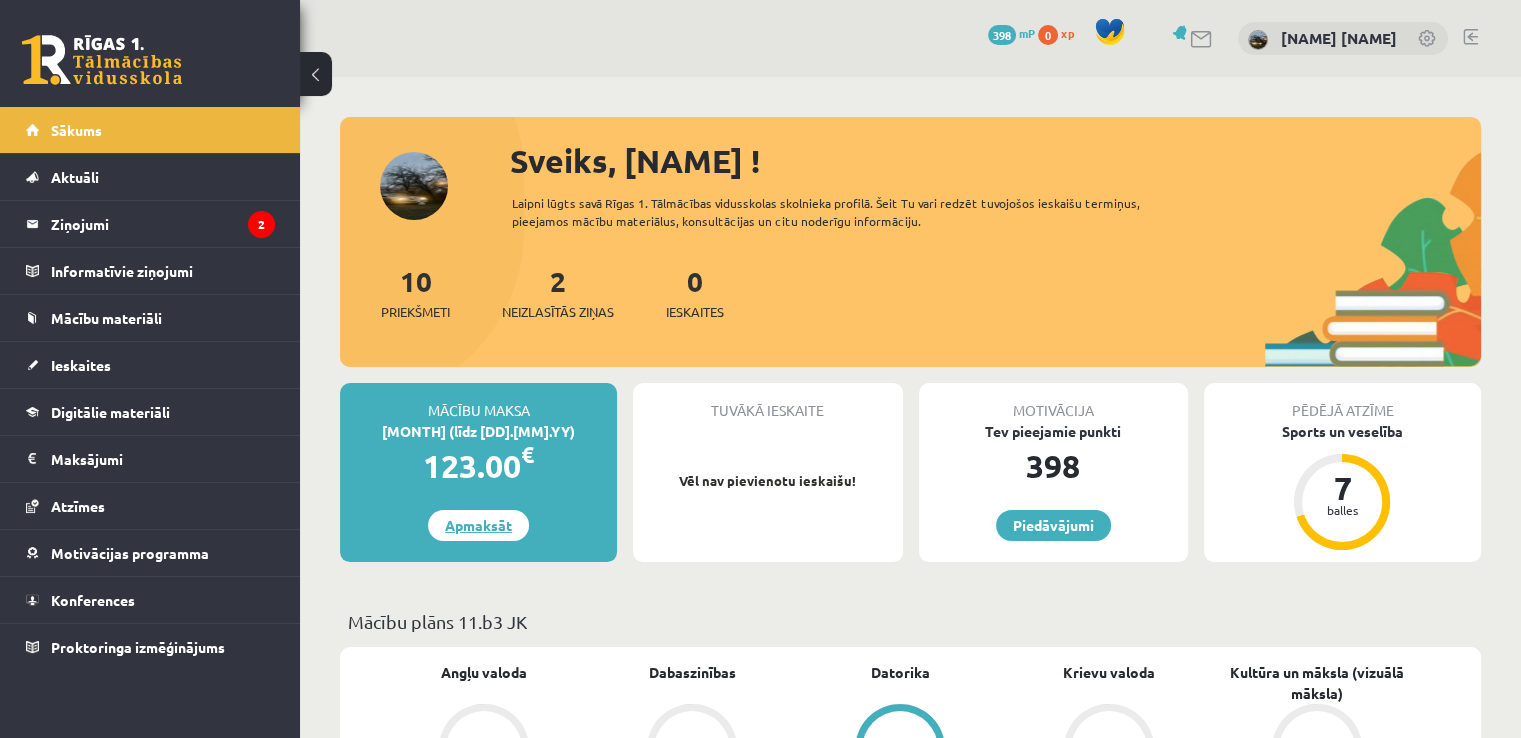 click on "Apmaksāt" at bounding box center [478, 525] 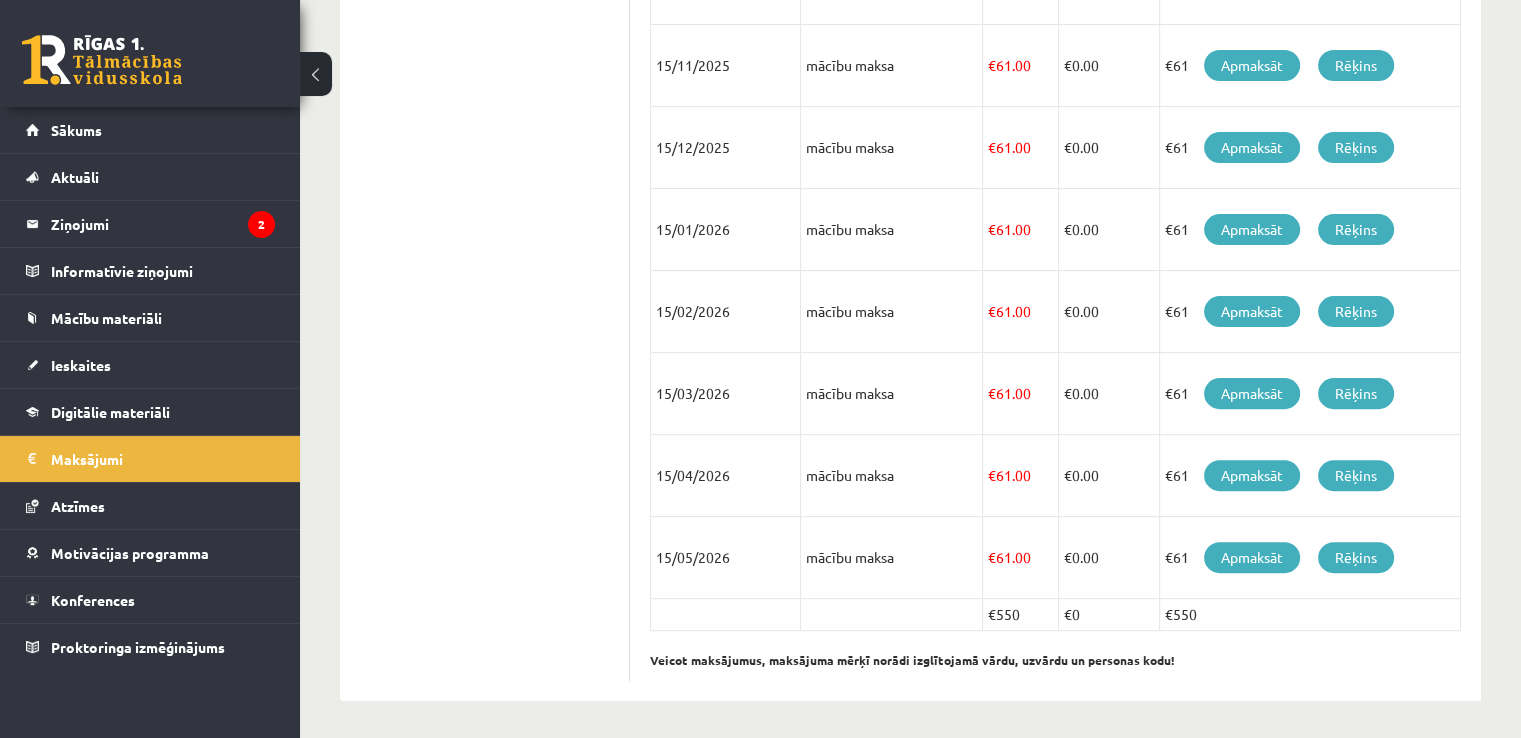 scroll, scrollTop: 163, scrollLeft: 0, axis: vertical 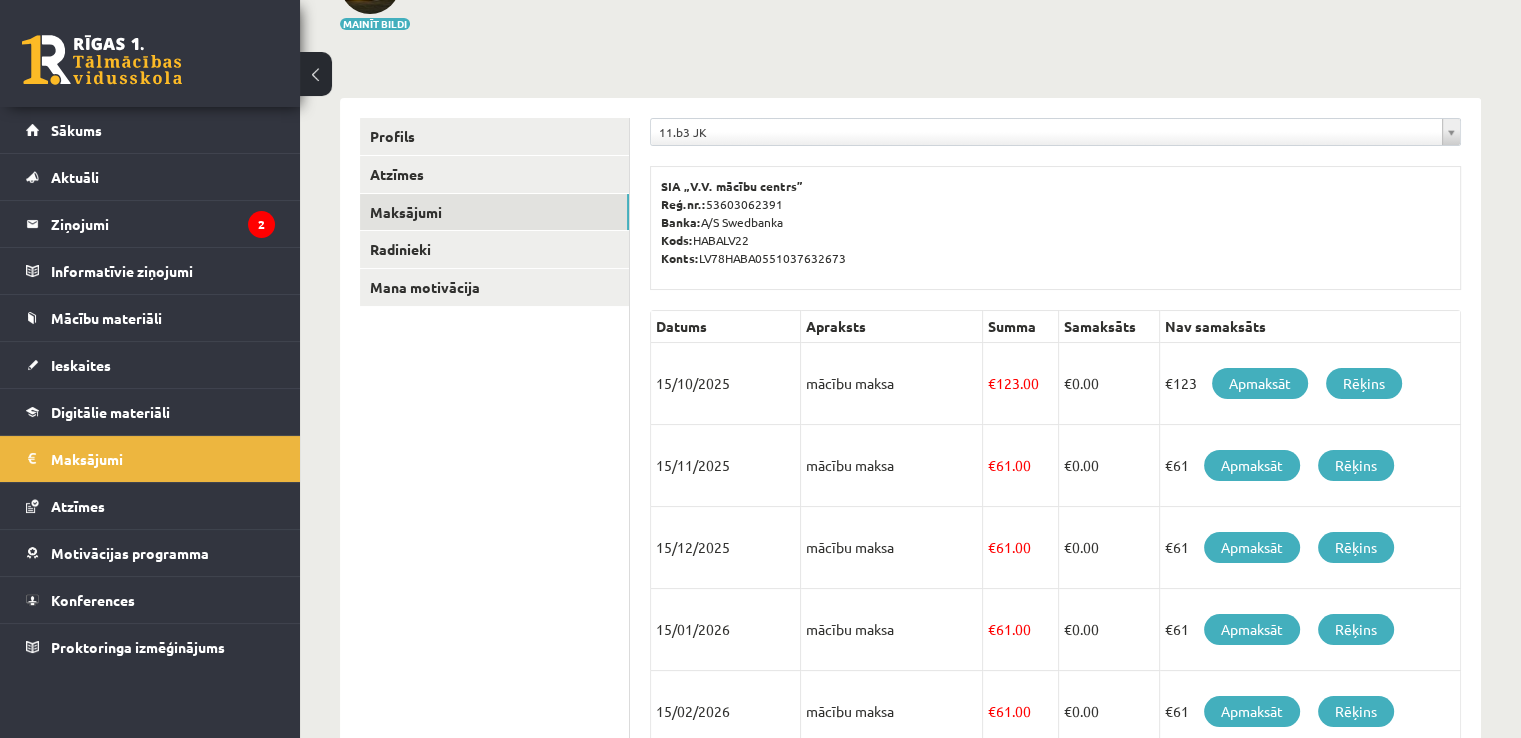 click on "SIA „V.V. mācību centrs”
Reģ.nr.:
[REG_NUMBER]
Banka:
A/S Swedbanka
Kods:
HABALV22
Konts:
LV78HABA0551037632673" at bounding box center [1055, 222] 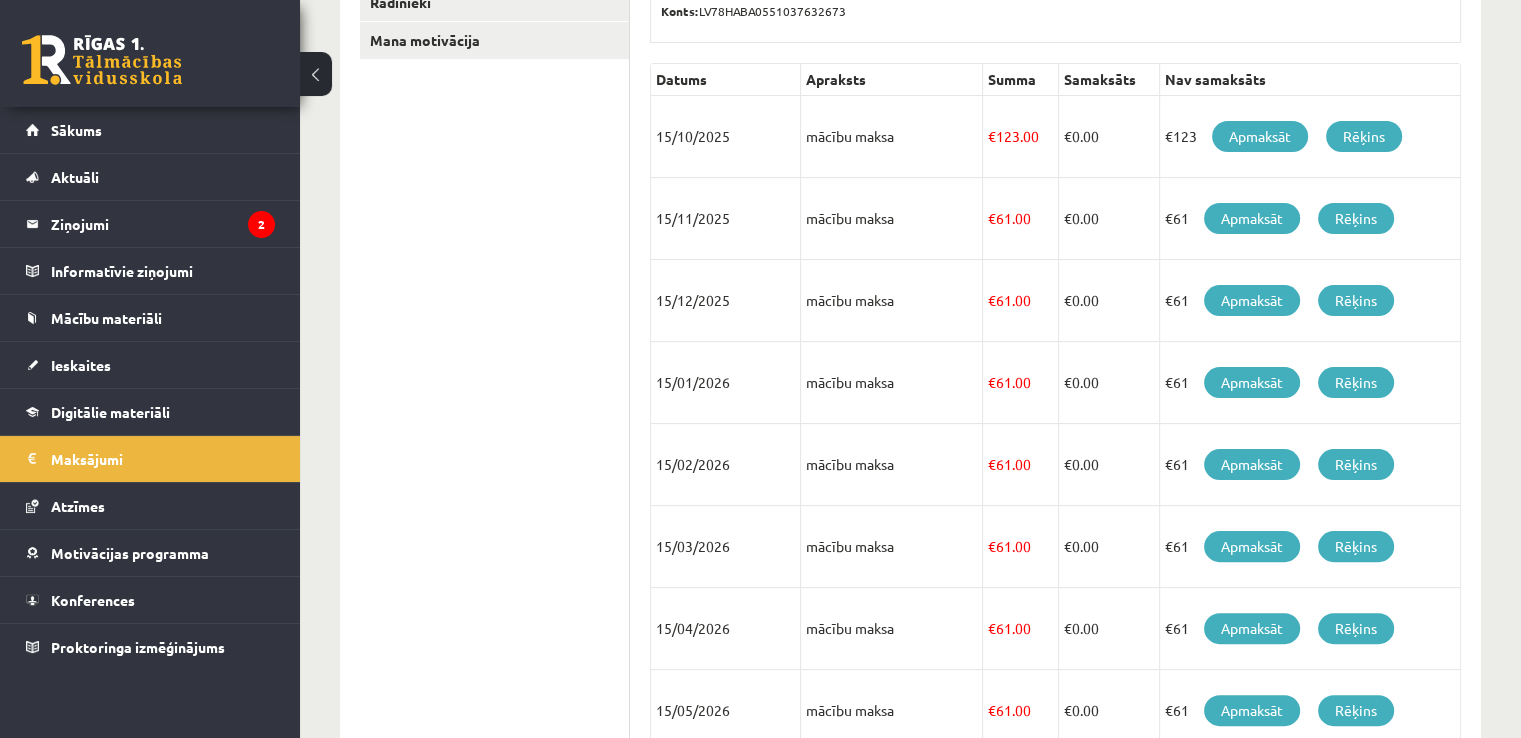 scroll, scrollTop: 263, scrollLeft: 0, axis: vertical 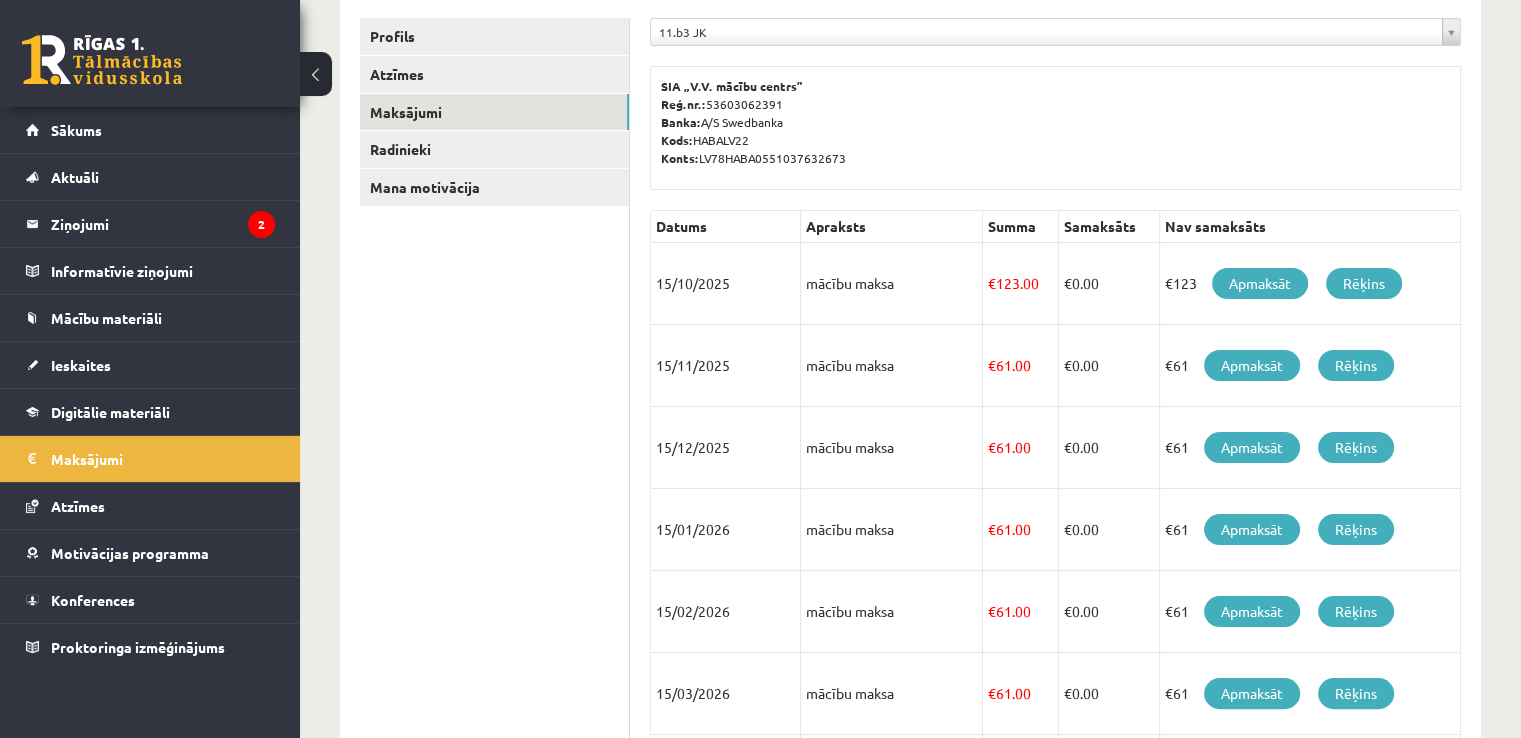 click on "**********" at bounding box center (1055, 499) 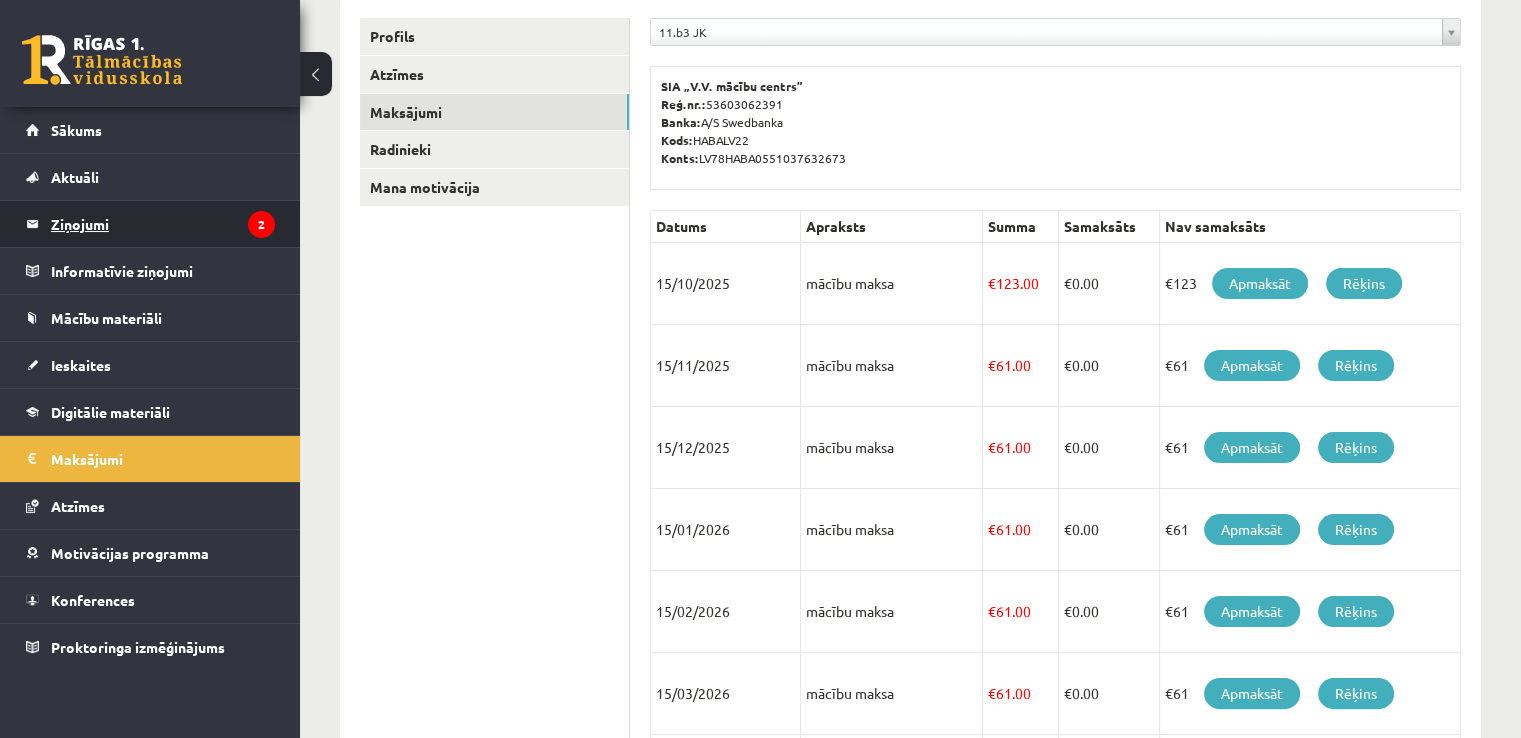 click on "Ziņojumi
2" at bounding box center (163, 224) 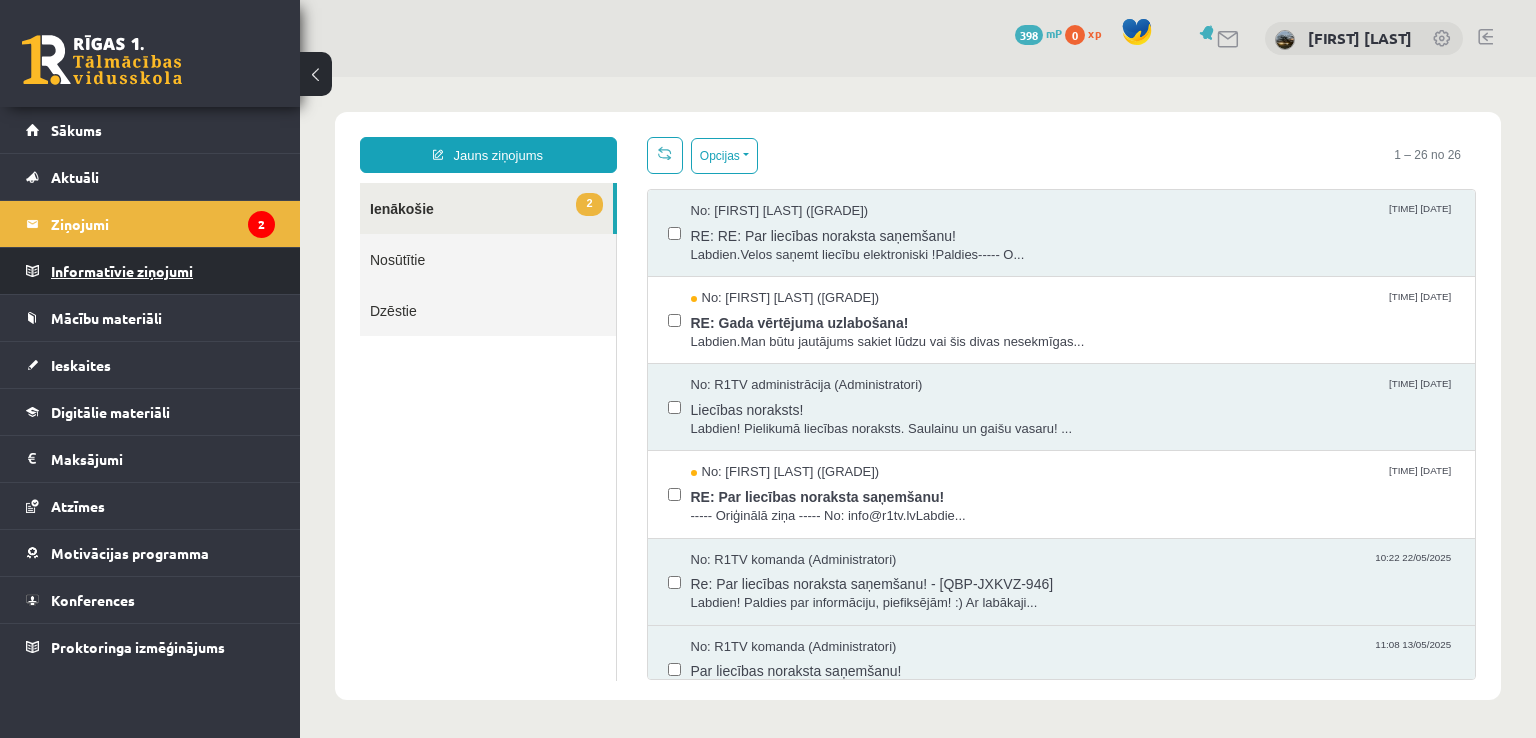 scroll, scrollTop: 0, scrollLeft: 0, axis: both 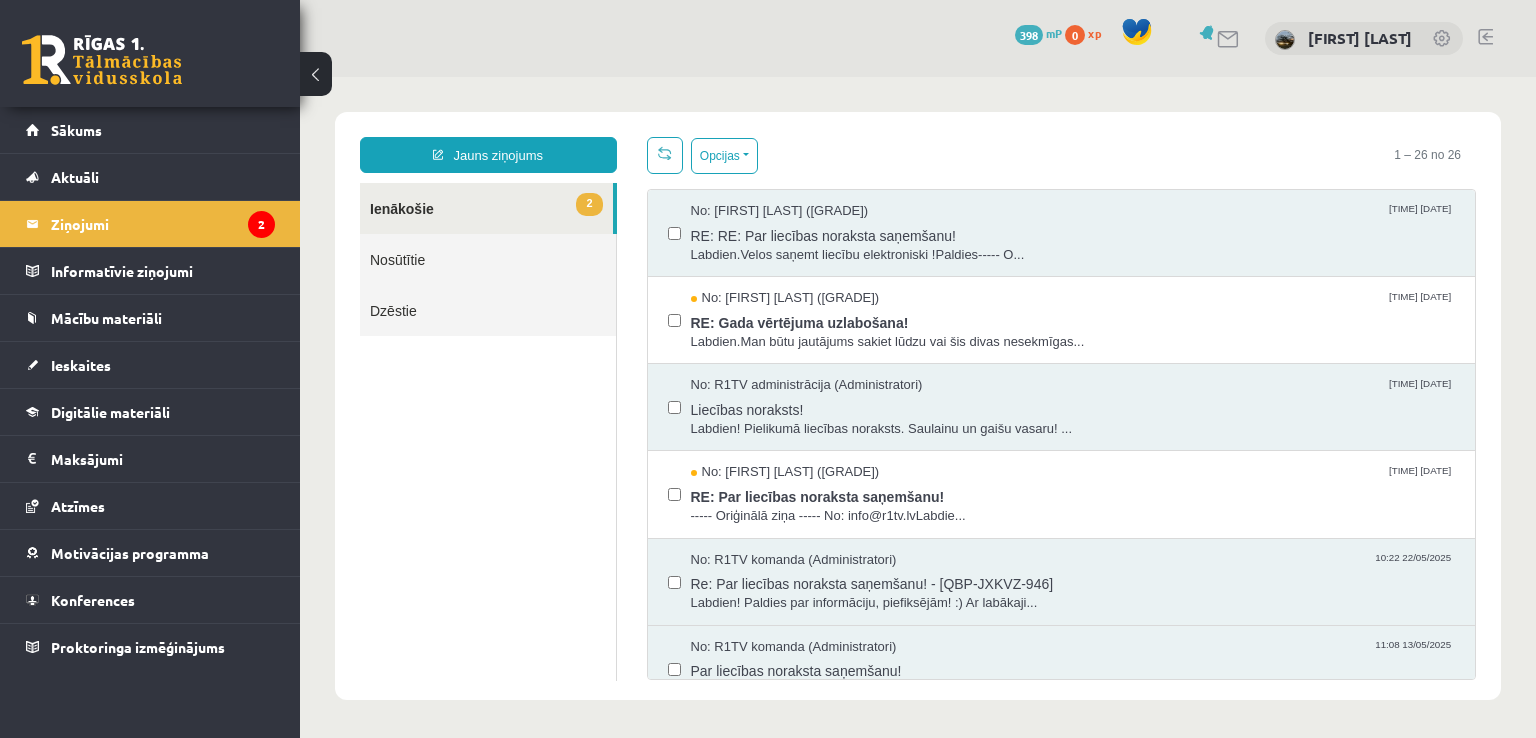 click on "0
Dāvanas
398
mP
0
xp
[FIRST]  [LAST]" at bounding box center (918, 38) 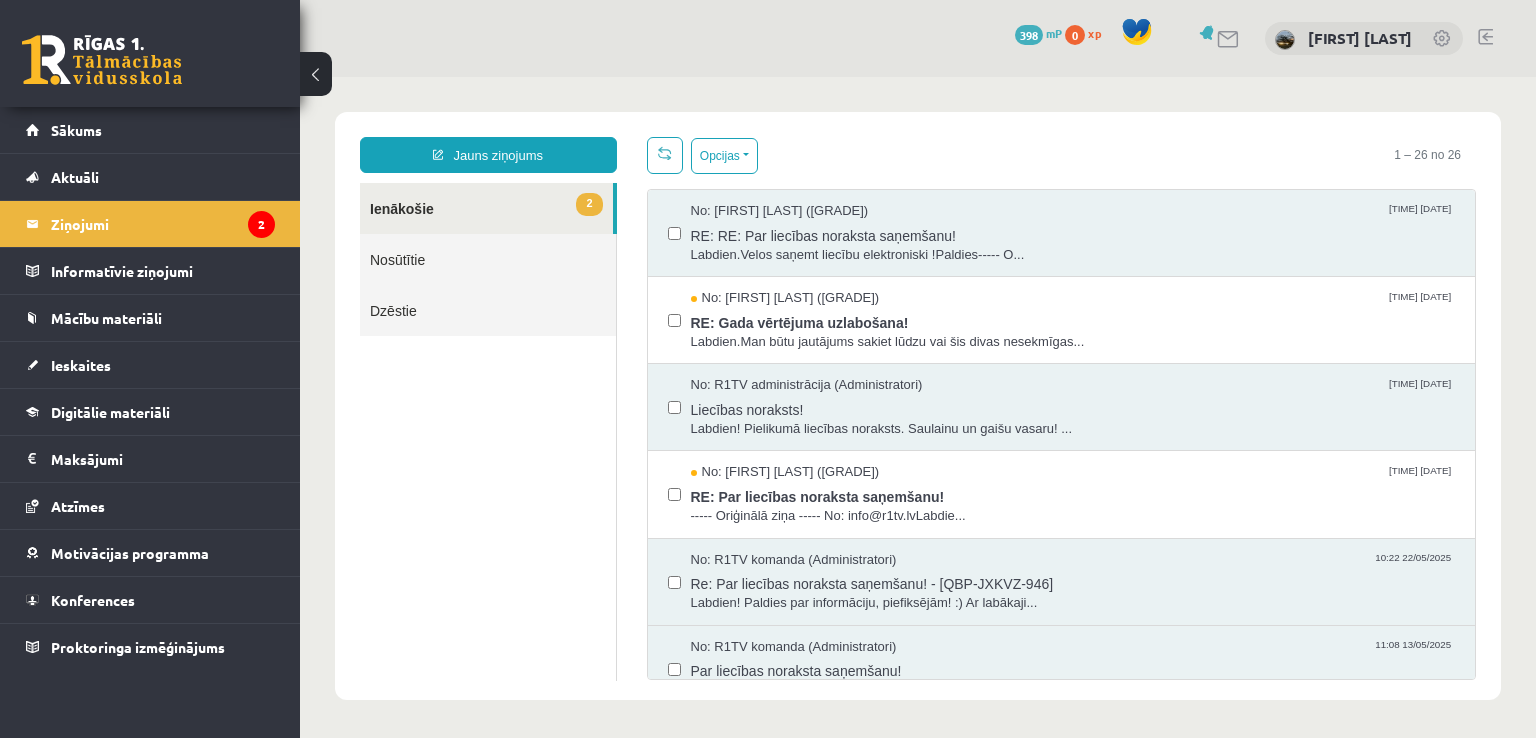 scroll, scrollTop: 0, scrollLeft: 0, axis: both 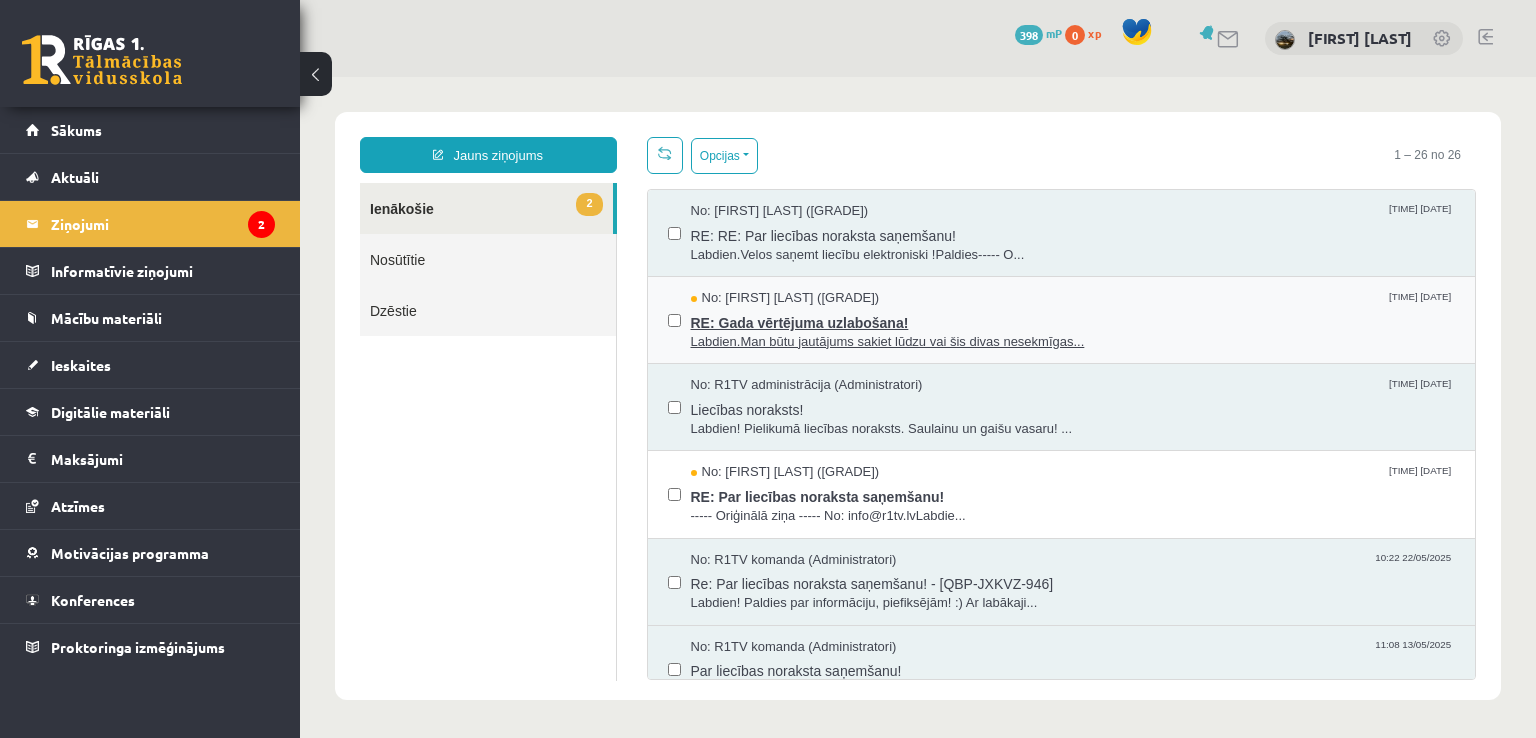 click on "RE: Gada vērtējuma uzlabošana!" at bounding box center (1073, 320) 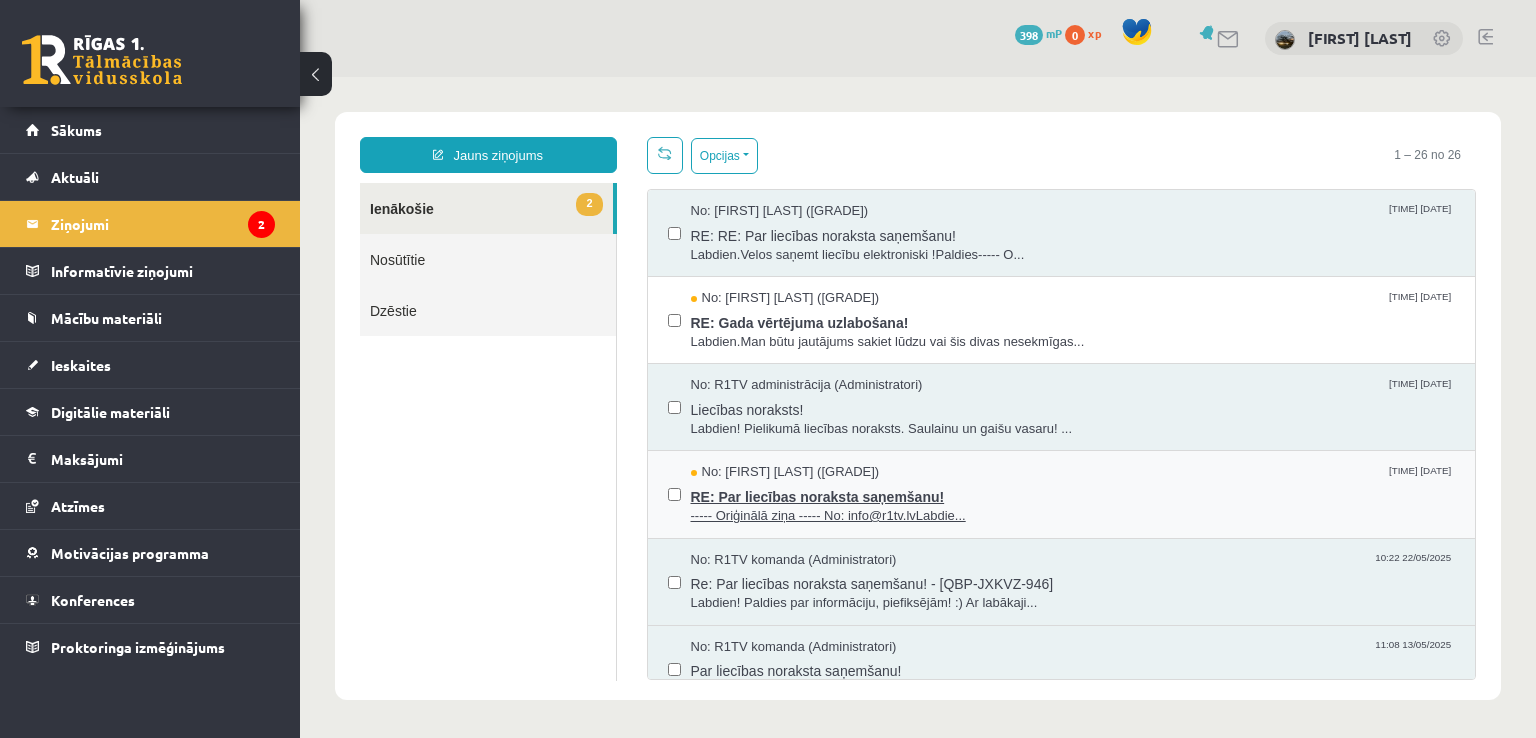 scroll, scrollTop: 0, scrollLeft: 0, axis: both 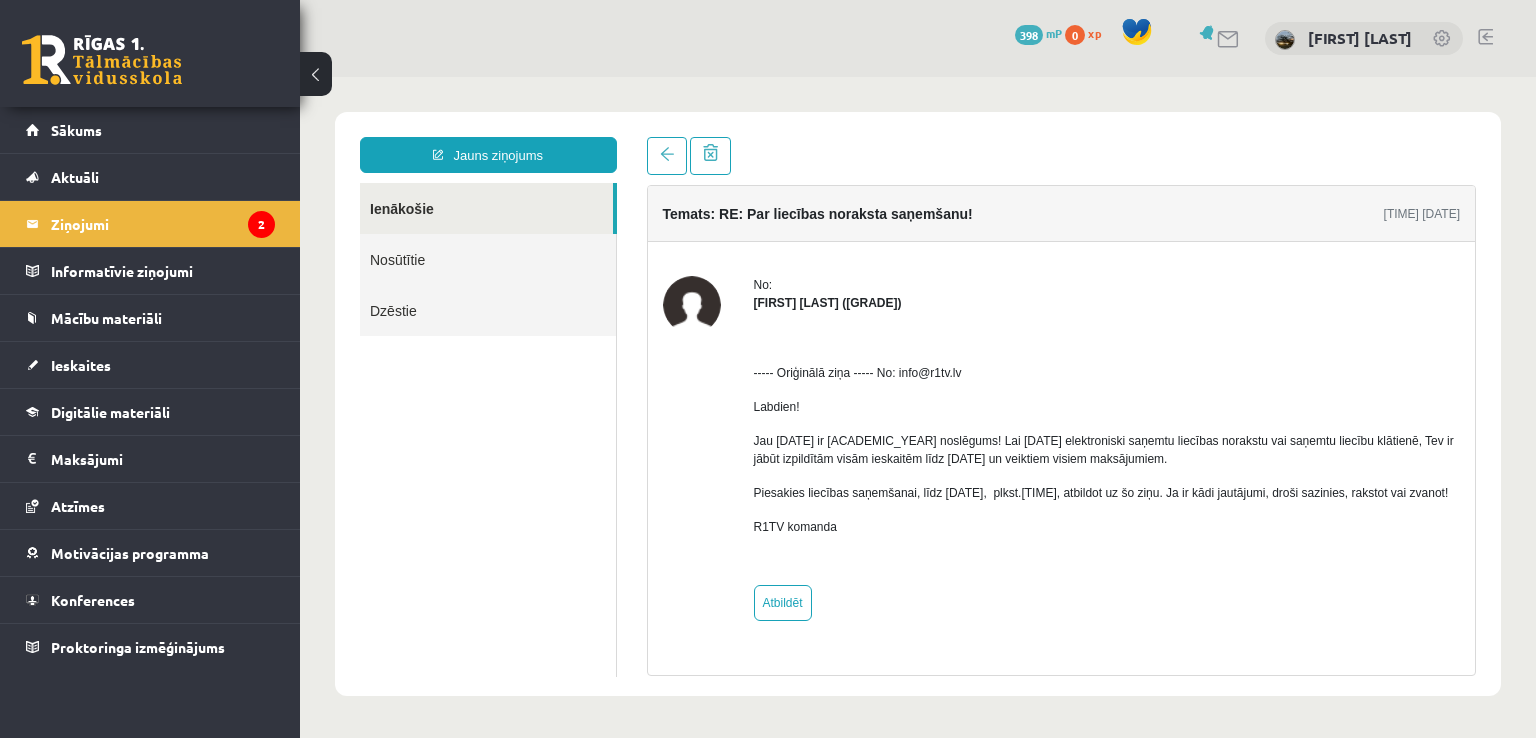click on "Temats: RE: [SUBJECT]
[TIME] [DATE]
No:
[FIRST] [LAST] ([GRADE])
----- Oriģinālā ziņa ----- No: info@r1tv.lv Labdien!  Jau [DATE] ir [ACADEMIC_YEAR] noslēgums! Lai [DATE] elektroniski saņemtu liecības norakstu vai saņemtu liecību klātienē, Tev ir jābūt izpildītām visām ieskaitēm līdz [DATE] un veiktiem visiem maksājumiem.  Piesakies liecības saņemšanai, līdz [DATE],  plkst.[TIME], atbildot uz šo ziņu. Ja ir kādi jautājumi, droši sazinies, rakstot vai zvanot! R1TV komanda
Atbildēt" at bounding box center [1062, 406] 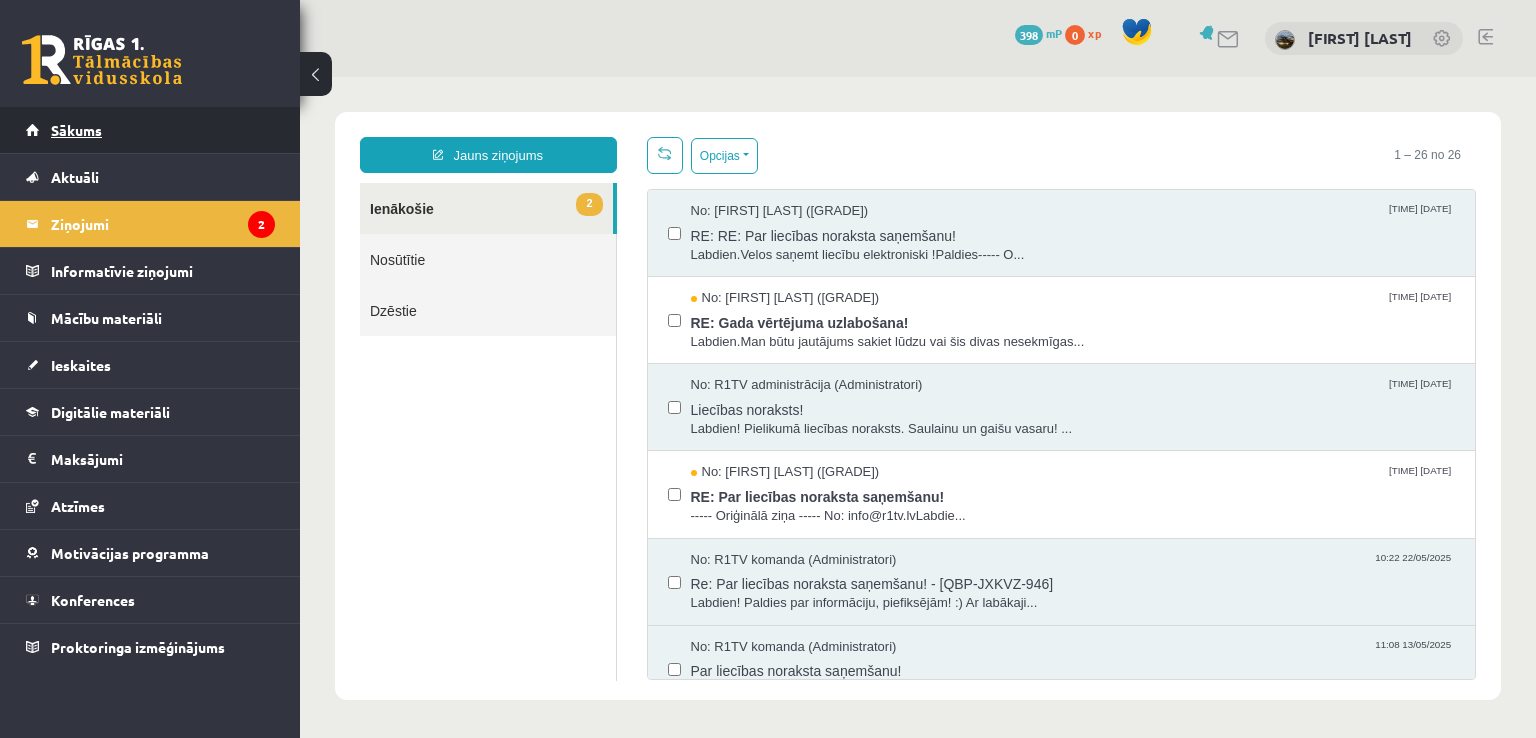 scroll, scrollTop: 0, scrollLeft: 0, axis: both 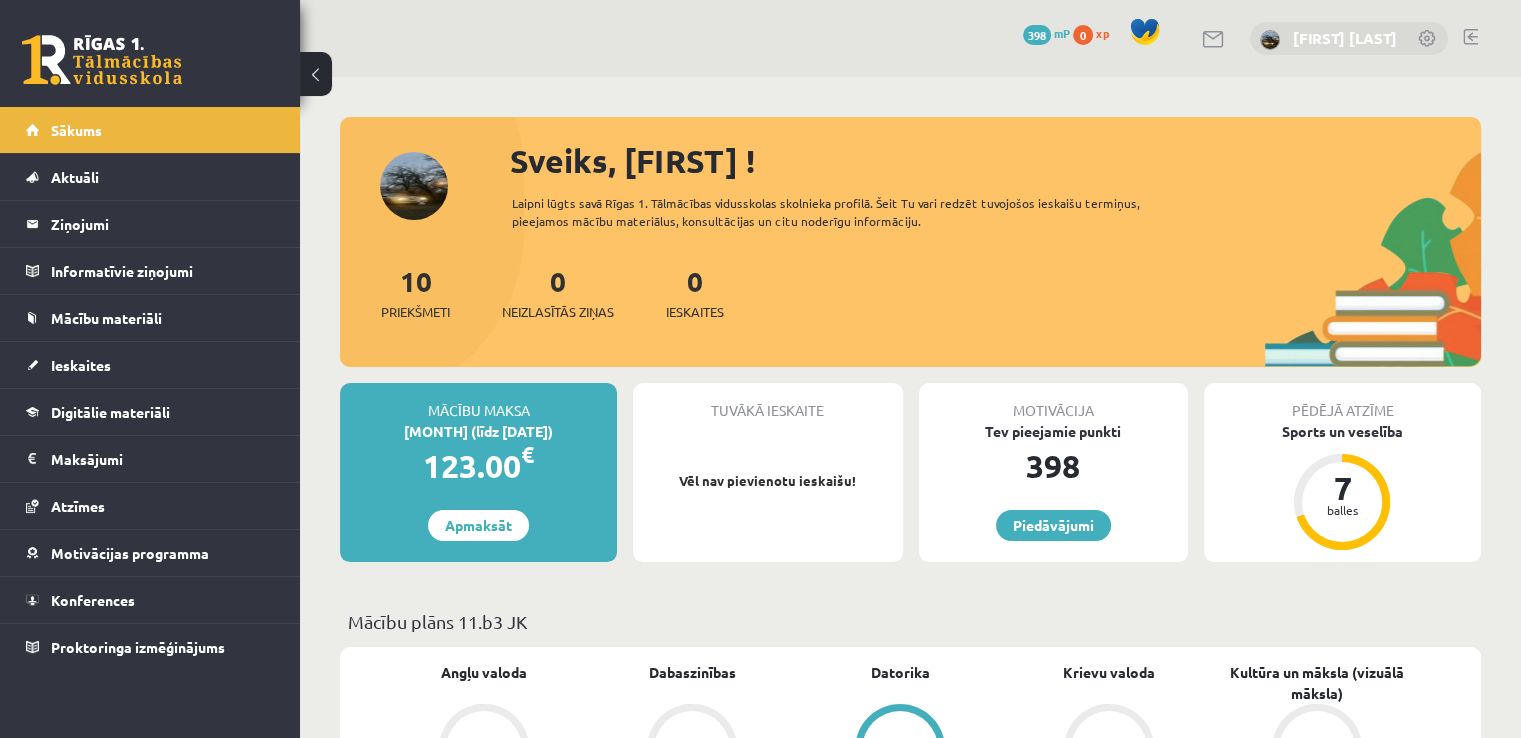 click on "[FIRST] [LAST]" at bounding box center (1345, 38) 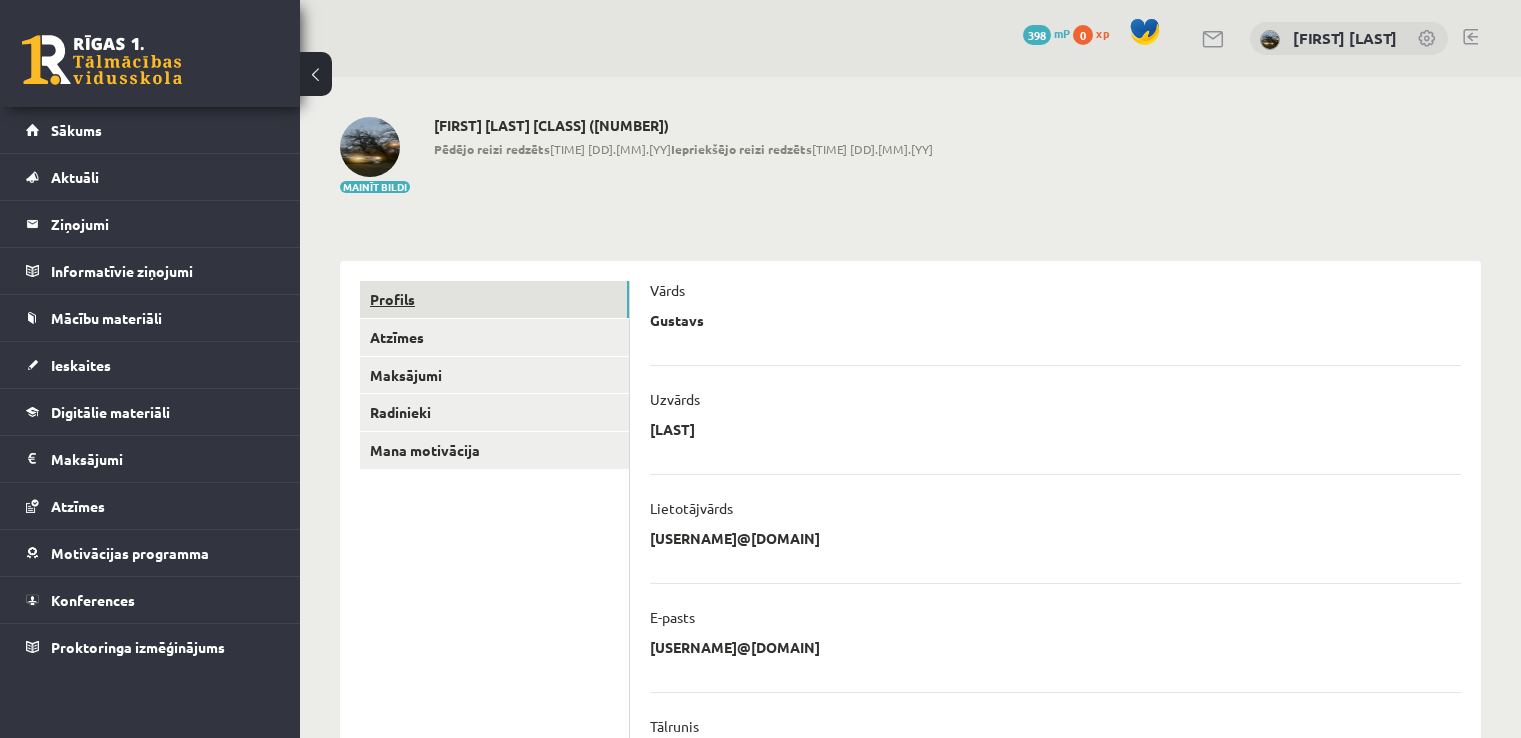 scroll, scrollTop: 0, scrollLeft: 0, axis: both 